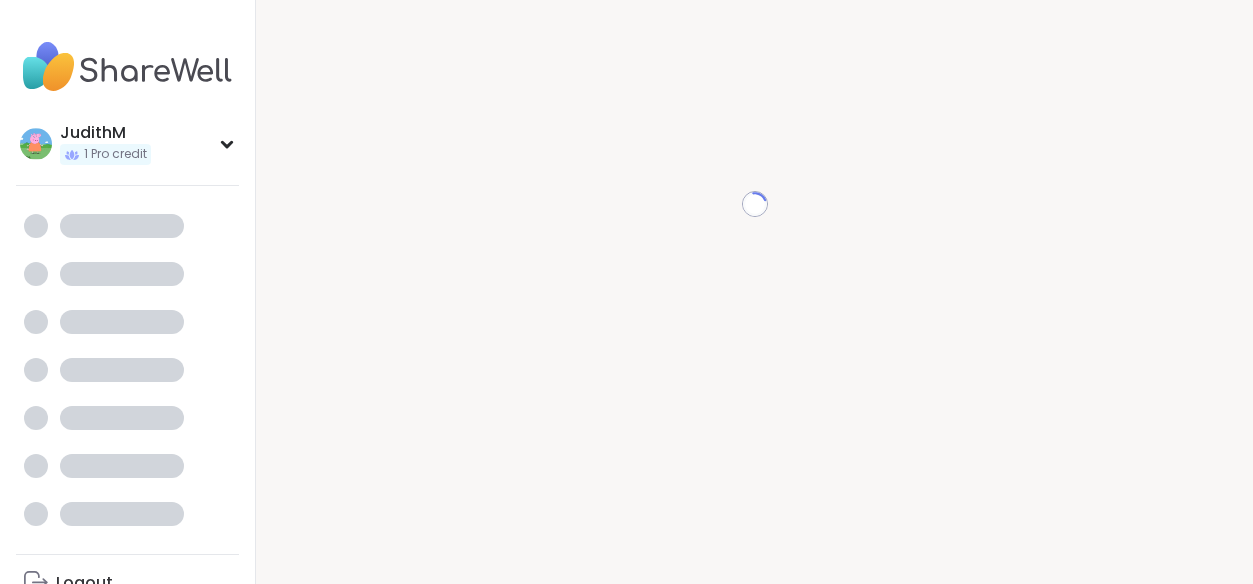 scroll, scrollTop: 0, scrollLeft: 0, axis: both 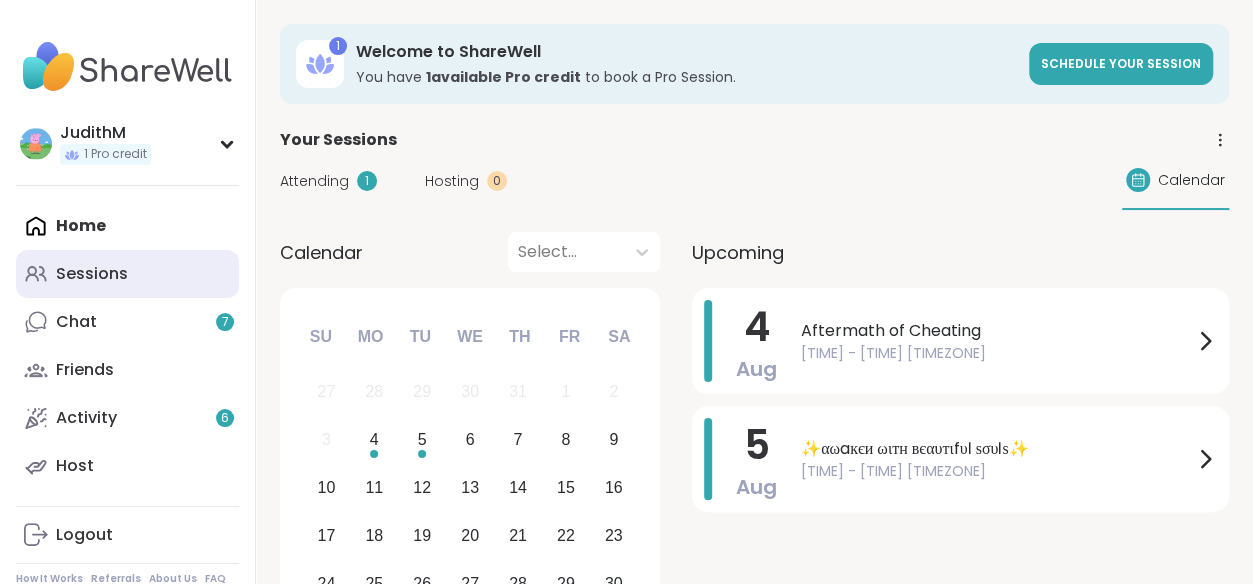 click on "Sessions" at bounding box center (92, 274) 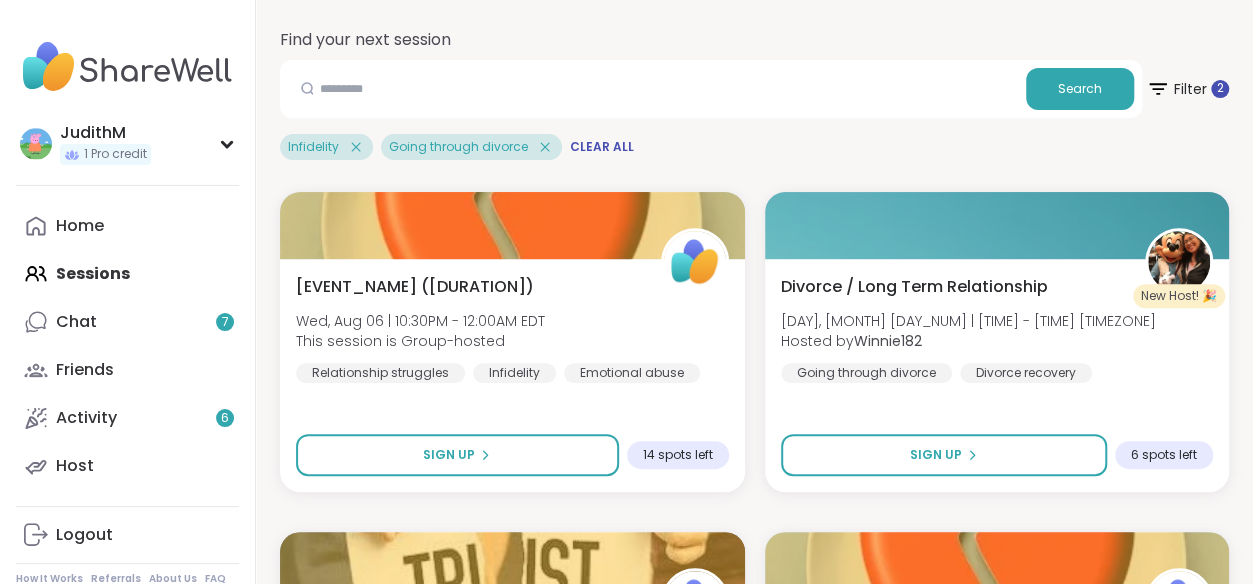 scroll, scrollTop: 265, scrollLeft: 0, axis: vertical 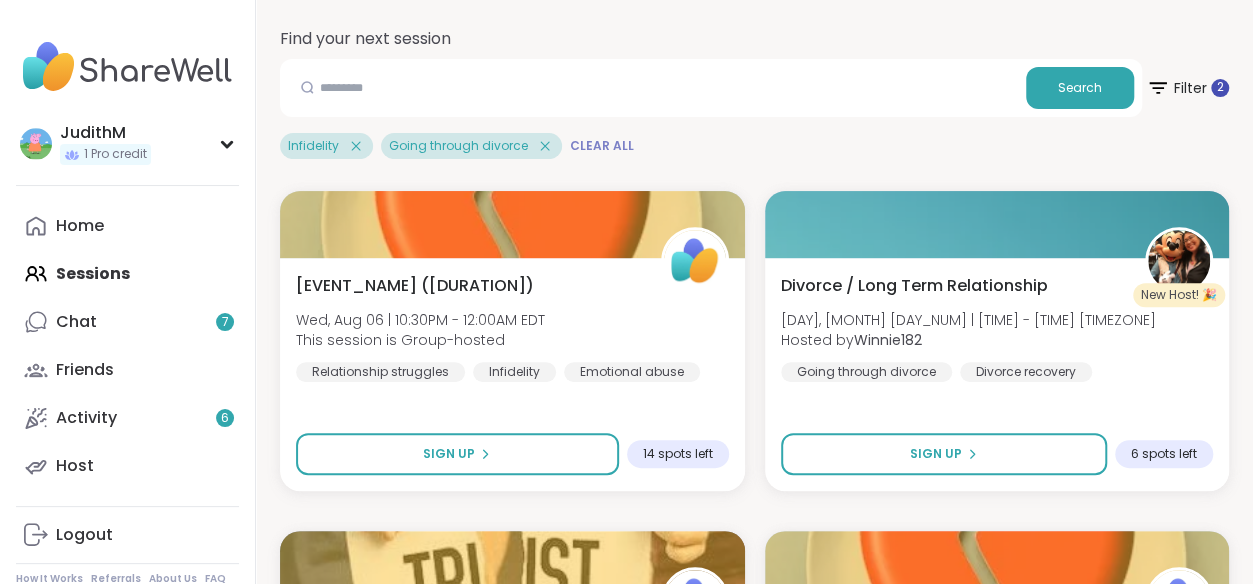 click on "Clear All" at bounding box center [602, 146] 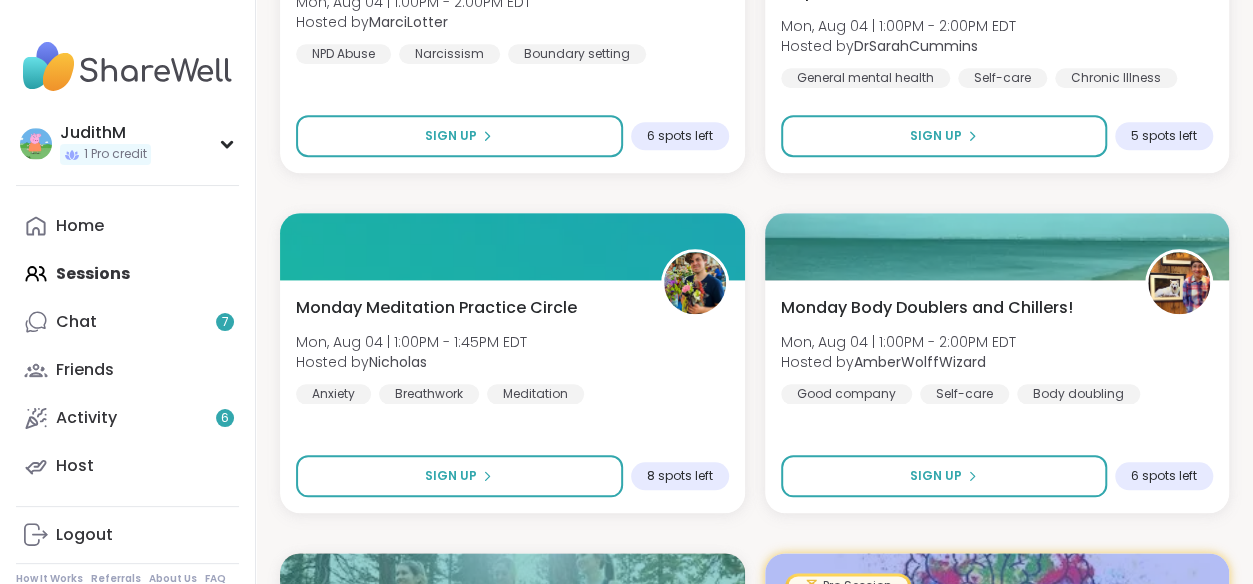 scroll, scrollTop: 883, scrollLeft: 0, axis: vertical 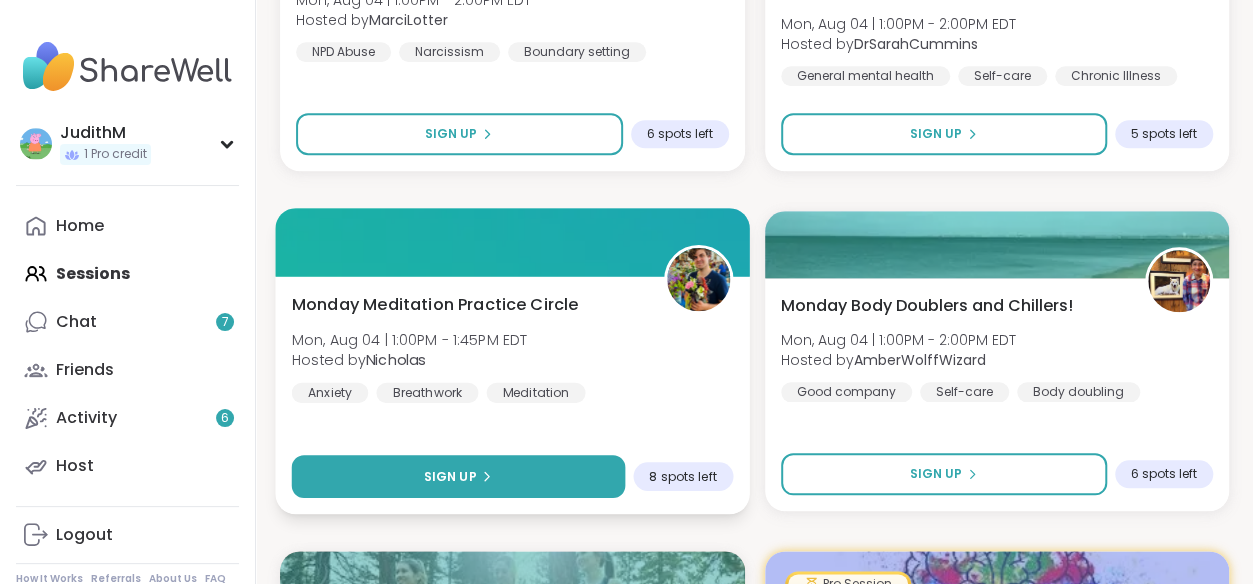 click on "Sign Up" at bounding box center [458, 476] 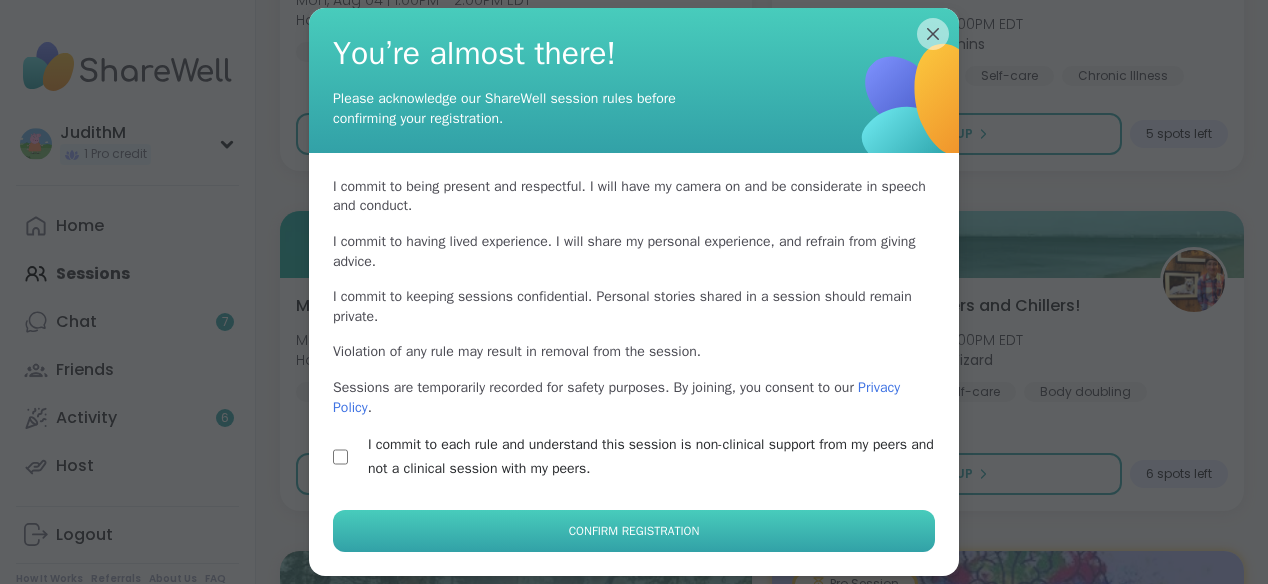 click on "Confirm Registration" at bounding box center (634, 531) 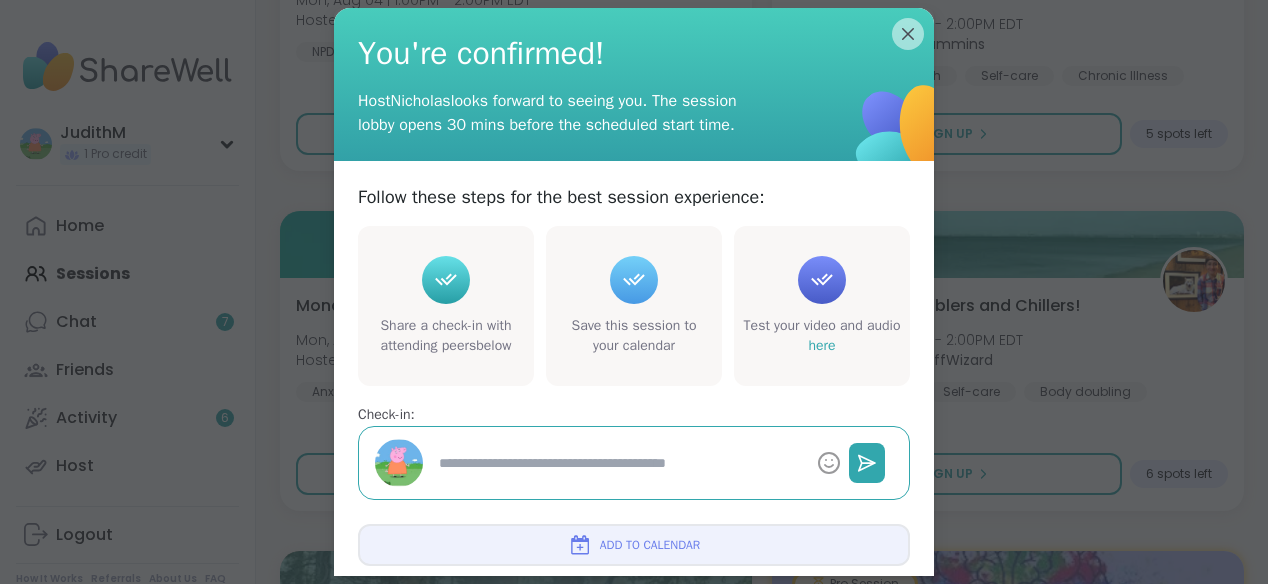 type on "*" 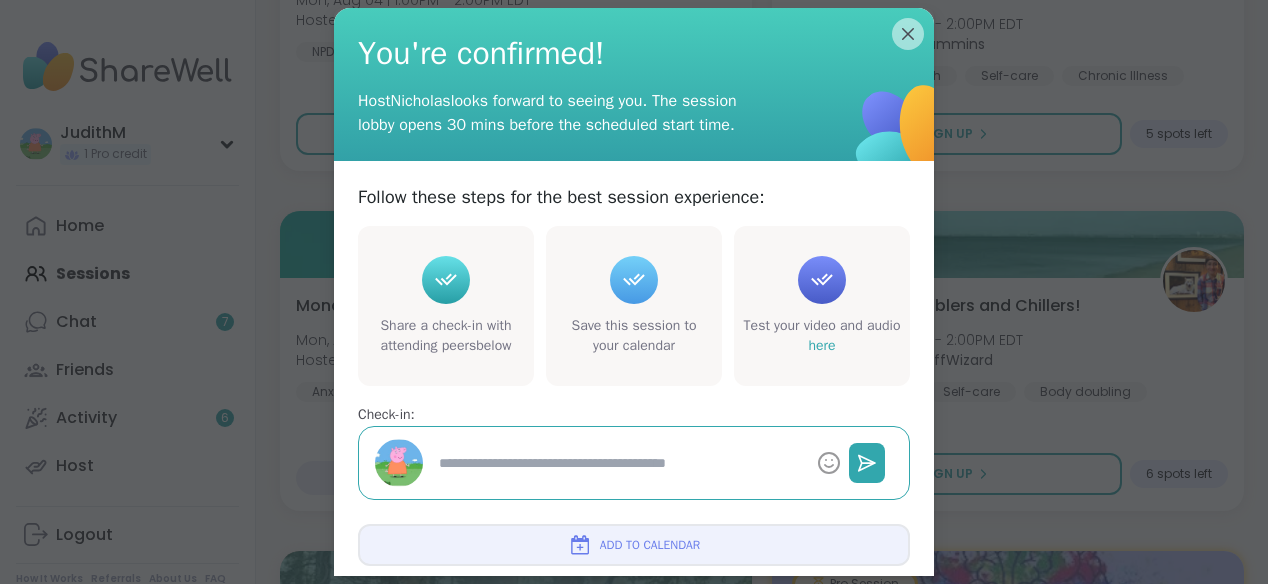 click at bounding box center [620, 463] 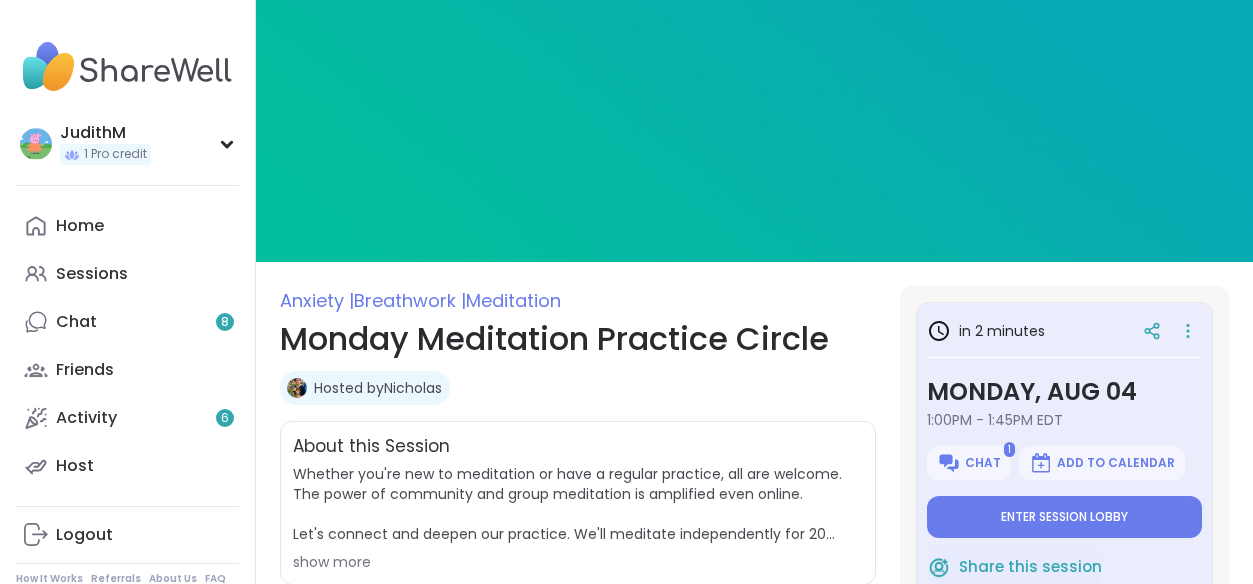 scroll, scrollTop: 0, scrollLeft: 0, axis: both 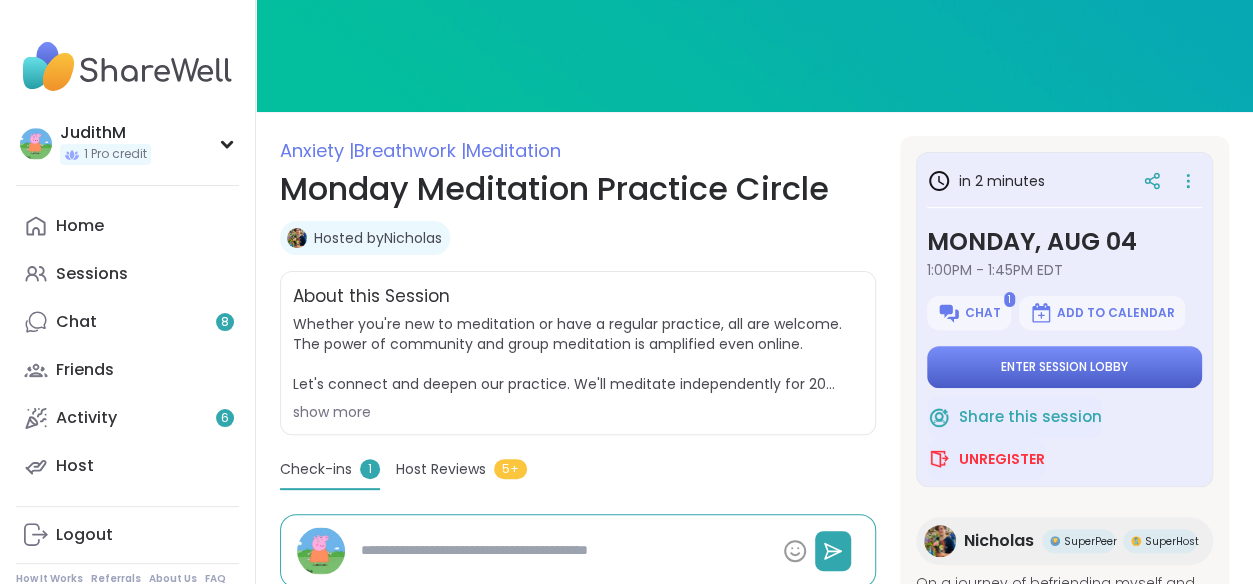 click on "Enter session lobby" at bounding box center [1064, 367] 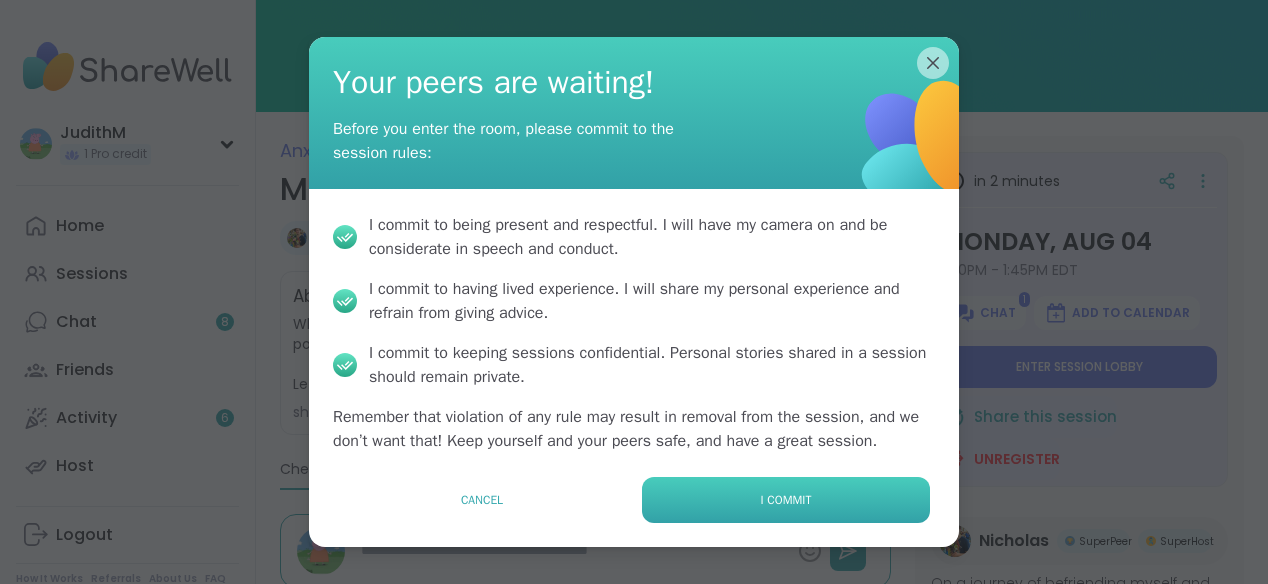 click on "I commit" at bounding box center [786, 500] 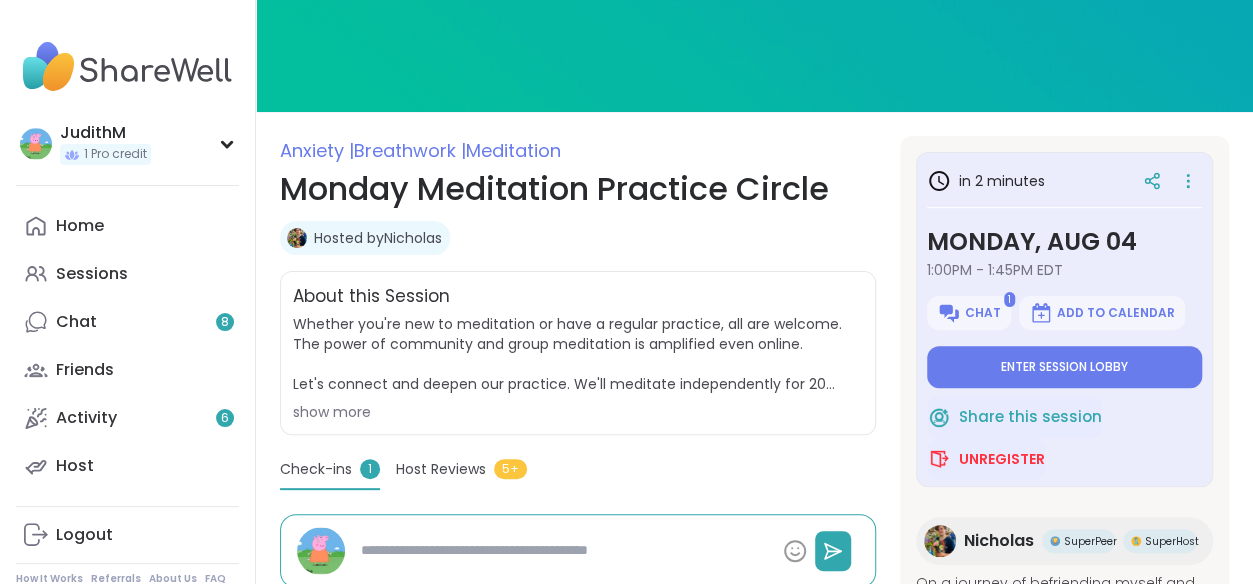 type on "*" 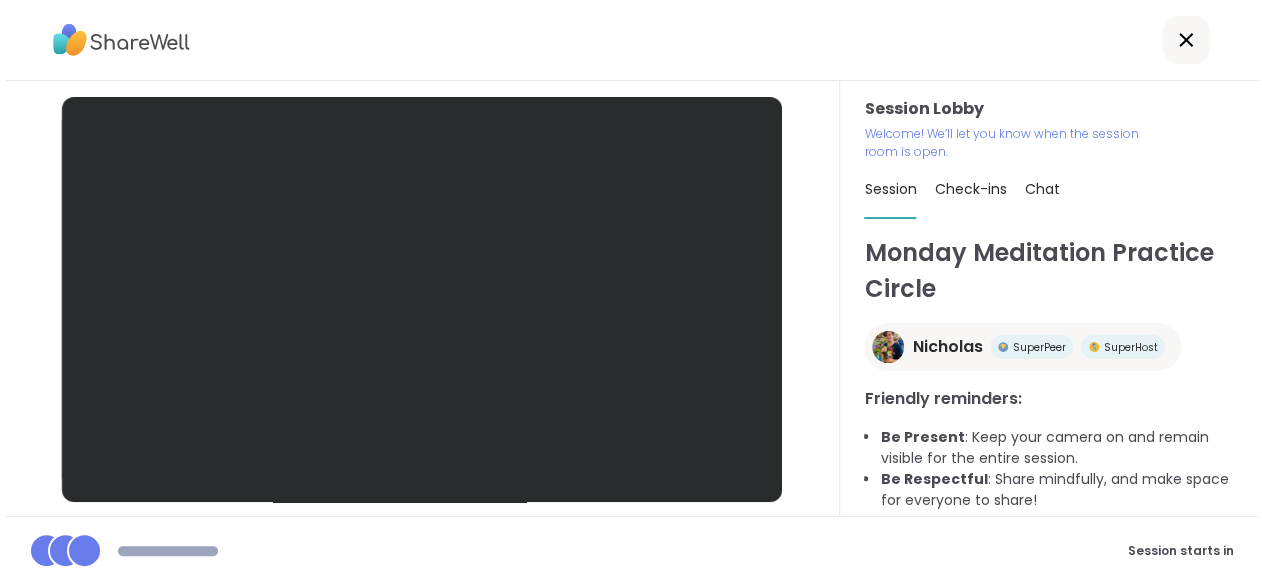 scroll, scrollTop: 0, scrollLeft: 0, axis: both 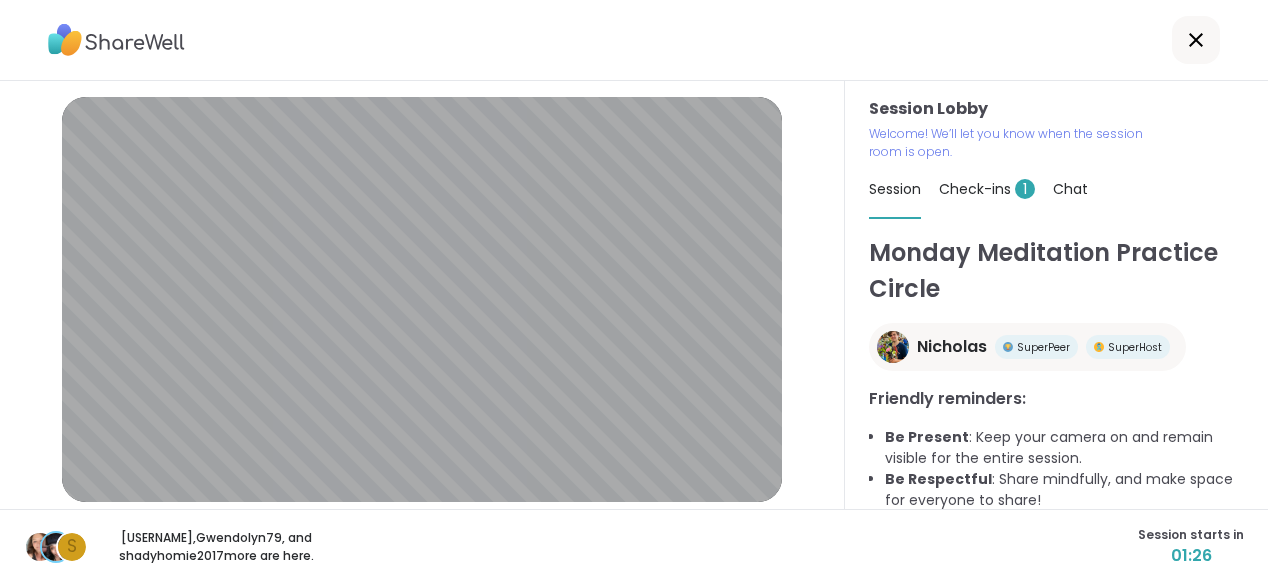 click on "Session Lobby | Default - Microphone Array (AMD Audio Device) | HD User Facing (04f2:b6dd) Test speaker and microphone Session Lobby Welcome! We’ll let you know when the session room is open. Session Check-ins 1 Chat Monday Meditation Practice Circle Nicholas SuperPeer SuperHost Friendly reminders: Be Present : Keep your camera on and remain visible for the entire session. Be Respectful : Share mindfully, and make space for everyone to share! Avoid Advice : Share your experiences rather than advice, as peers are not mental health professionals. s LynnM ,  Gwendolyn79 , and   shadyhomie2017  more are here. Session starts in 01:26 ShareWell | Session Room *" at bounding box center (634, 292) 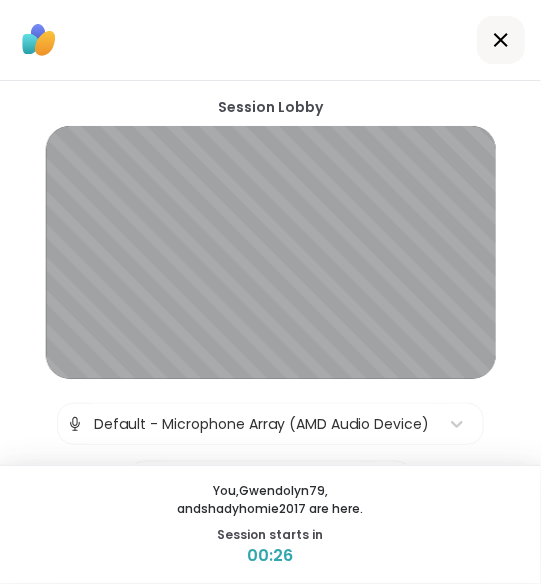 drag, startPoint x: 538, startPoint y: 260, endPoint x: 987, endPoint y: 248, distance: 449.16034 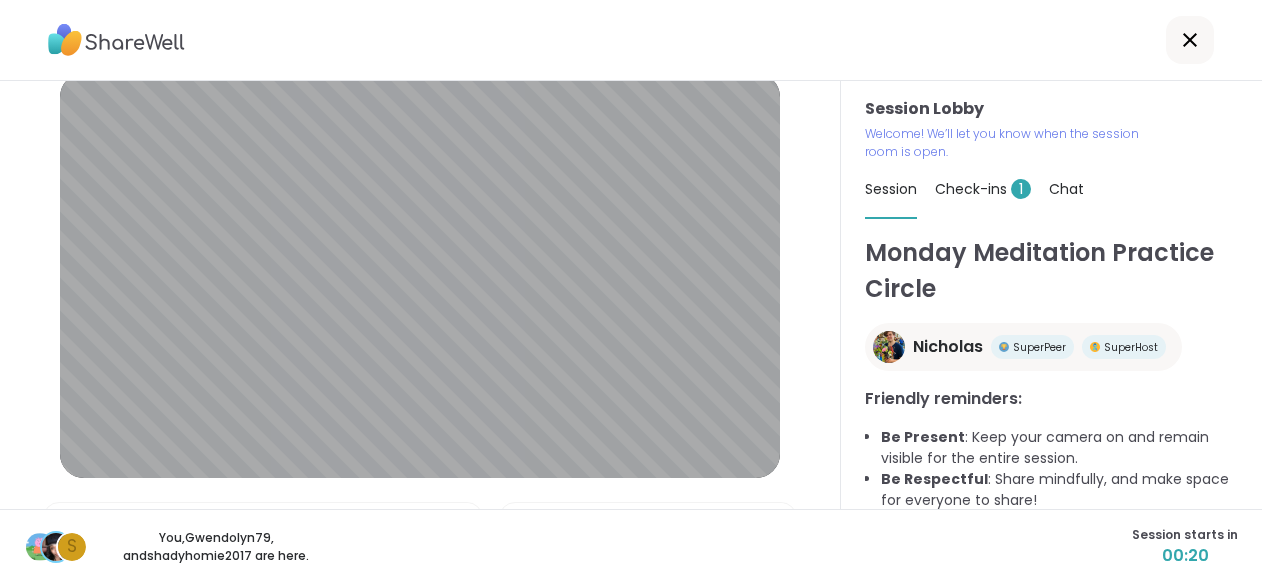 scroll, scrollTop: 1, scrollLeft: 0, axis: vertical 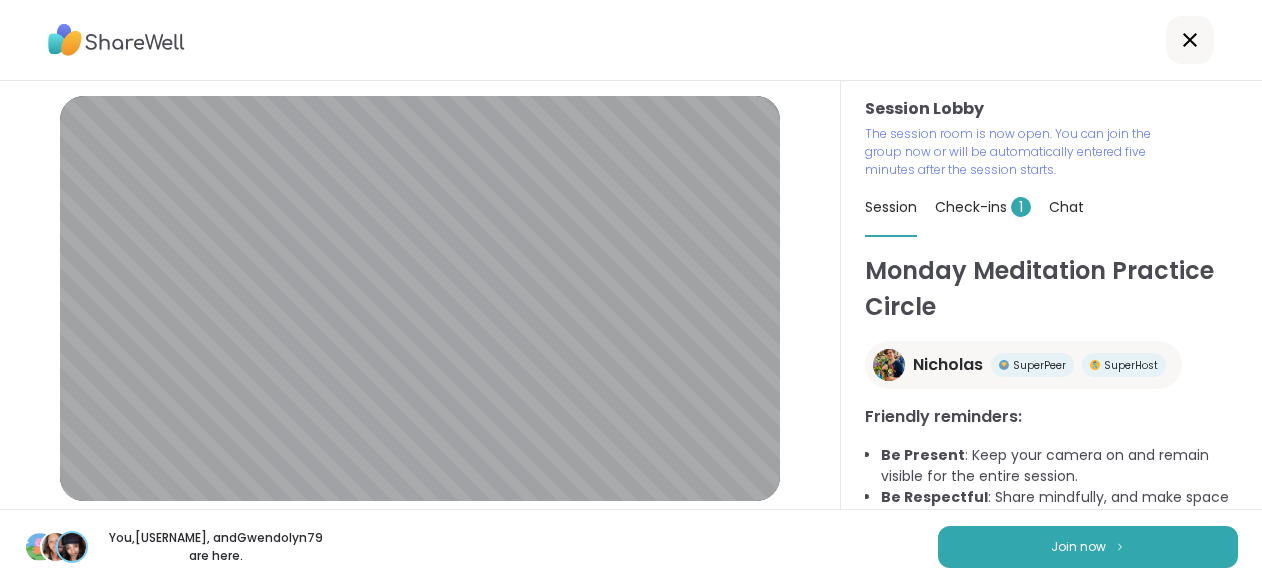 click at bounding box center [631, 40] 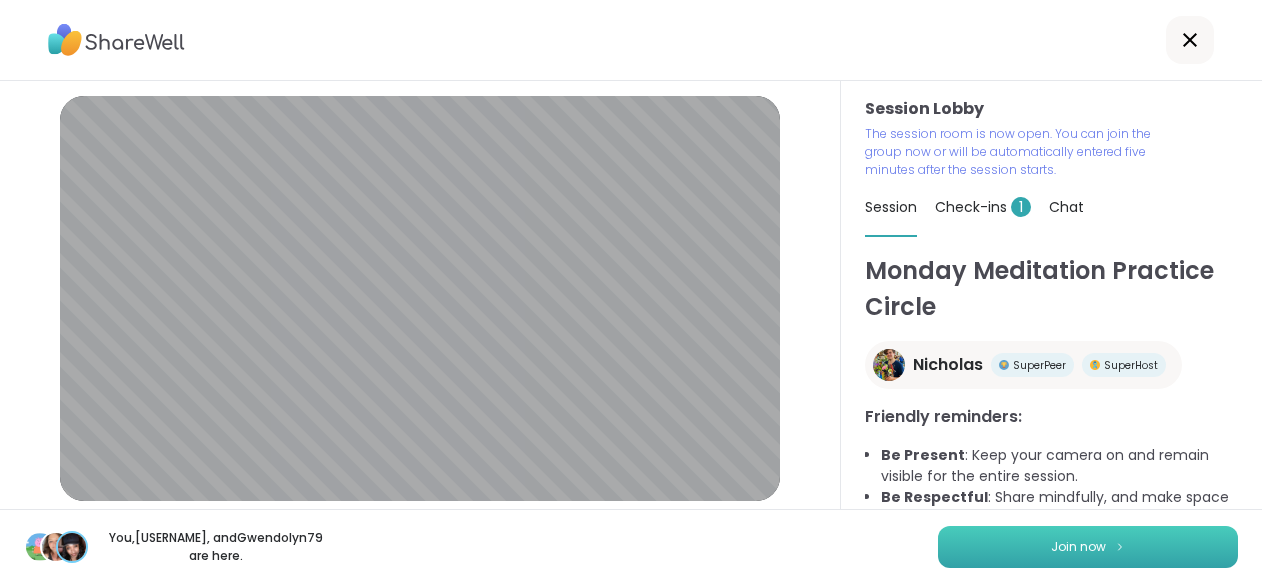 click on "Join now" at bounding box center (1078, 547) 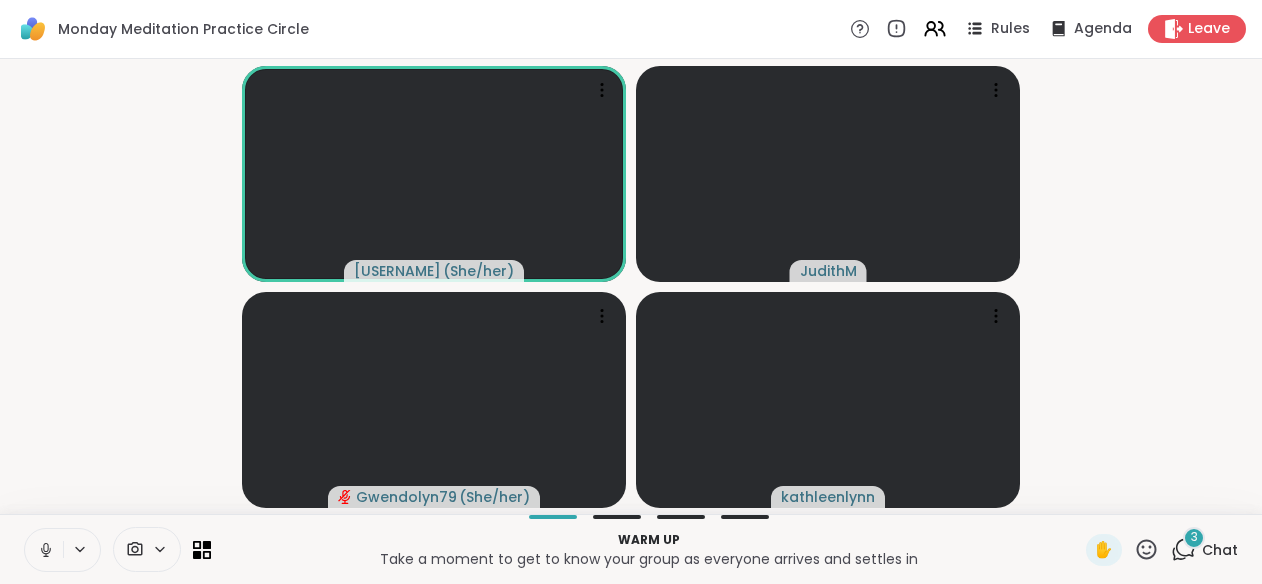 click on "3" at bounding box center (1194, 537) 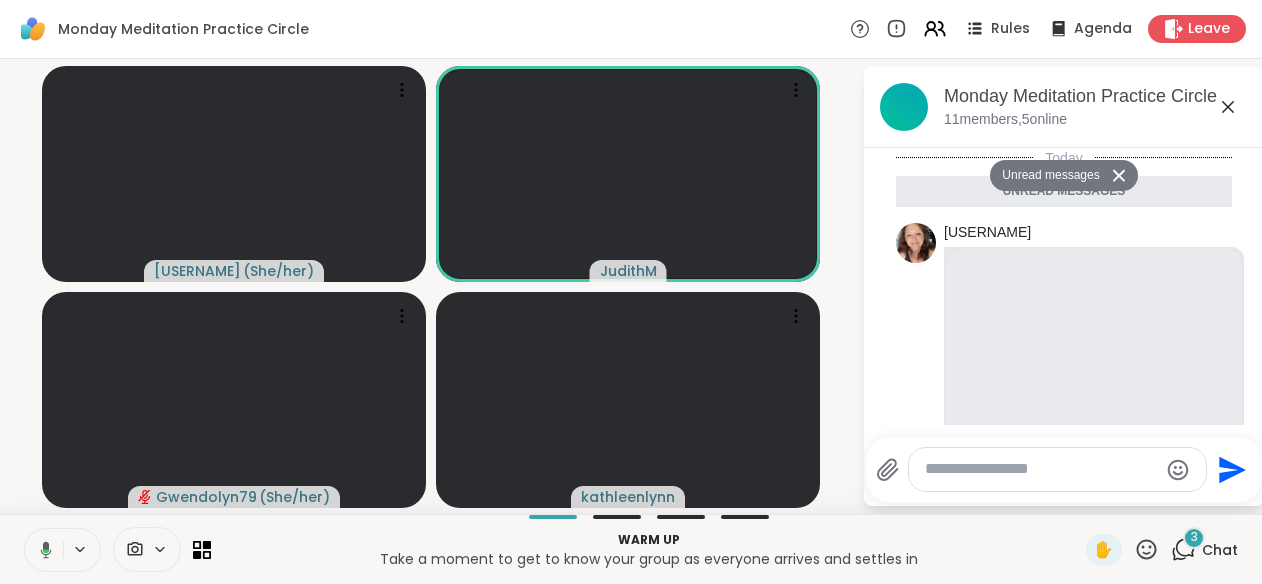 scroll, scrollTop: 1300, scrollLeft: 0, axis: vertical 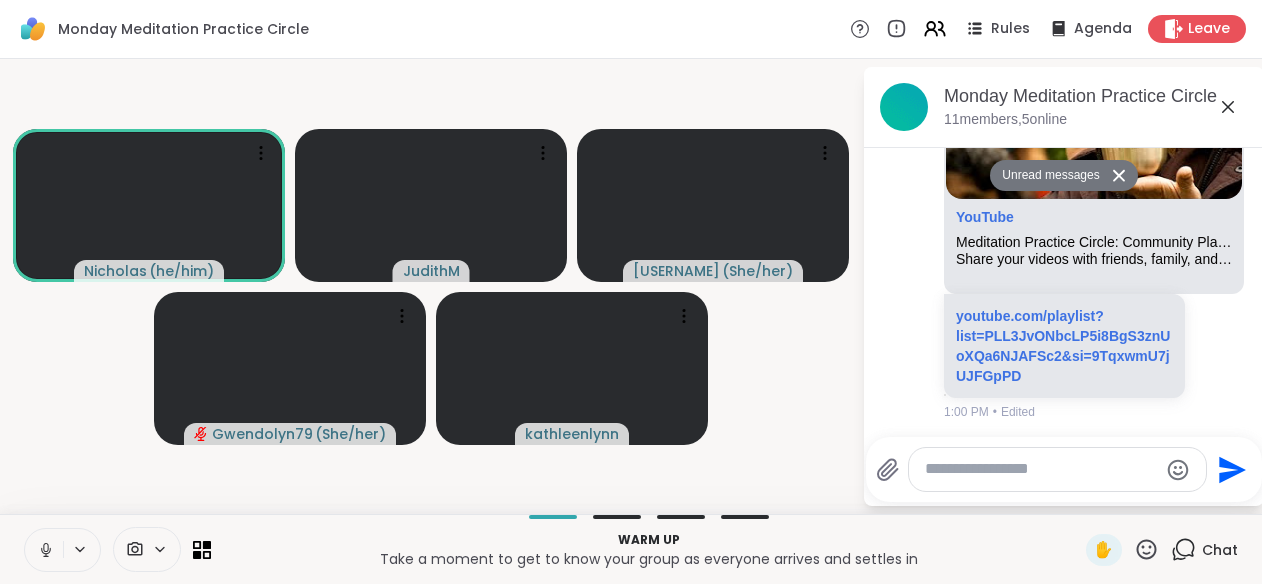 click 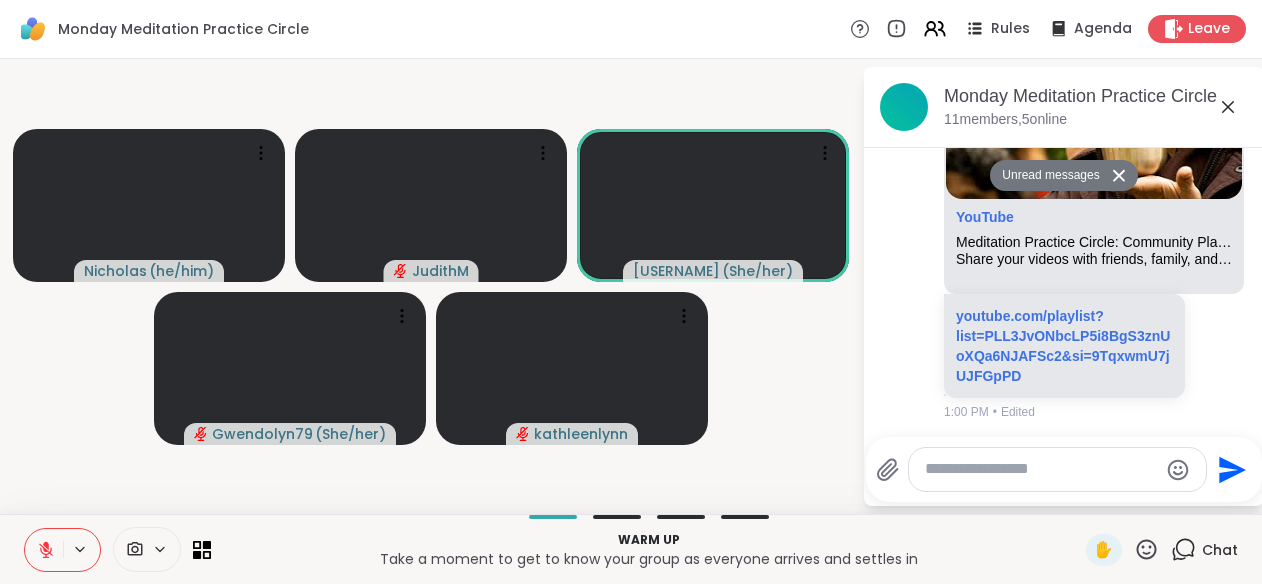 type 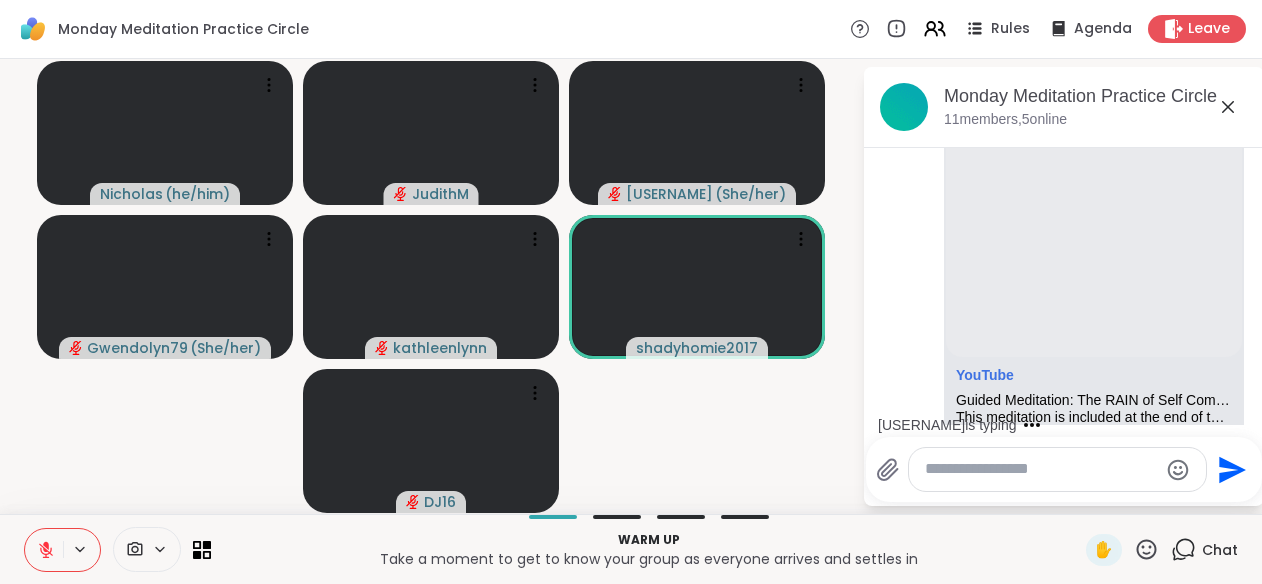 scroll, scrollTop: 0, scrollLeft: 0, axis: both 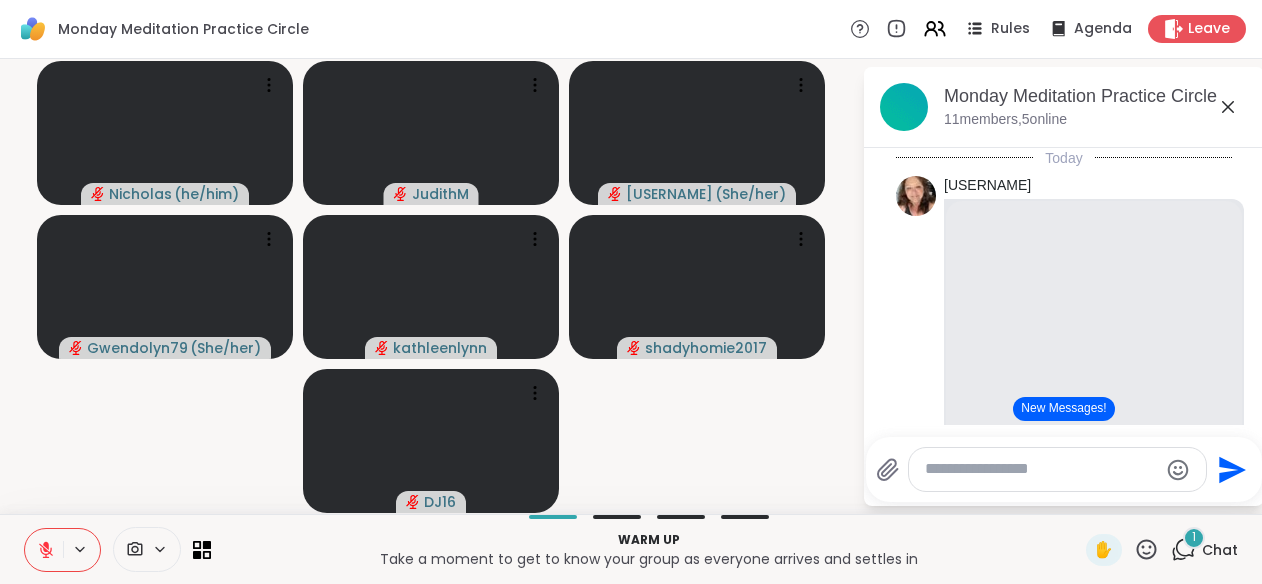 click on "1" at bounding box center [1194, 538] 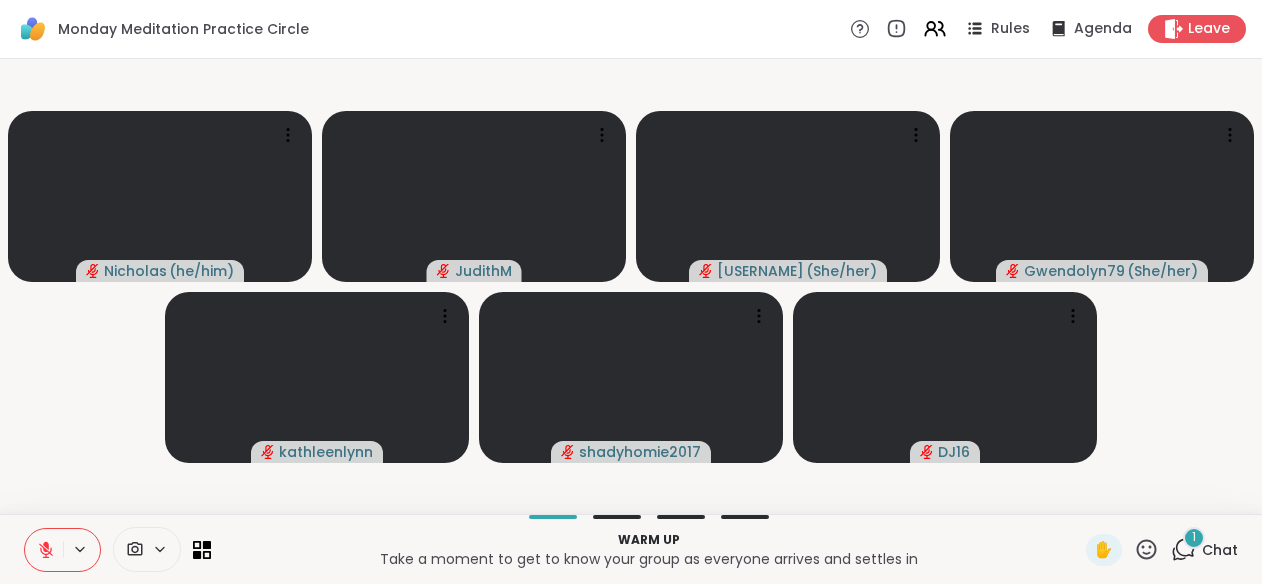 click on "1" at bounding box center (1194, 538) 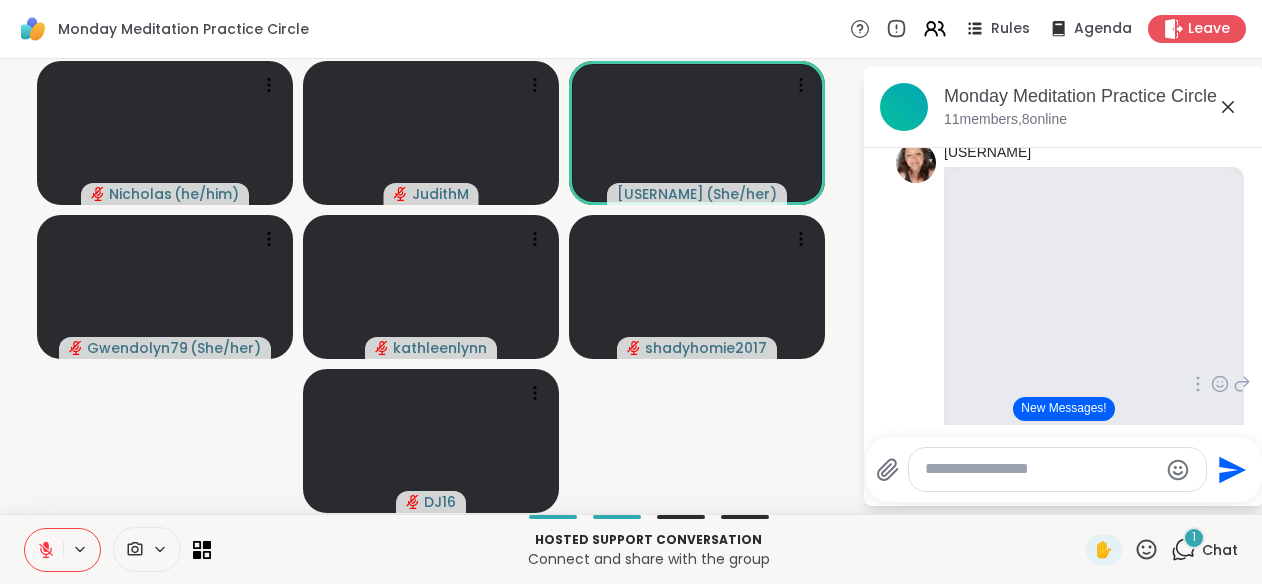 scroll, scrollTop: 534, scrollLeft: 0, axis: vertical 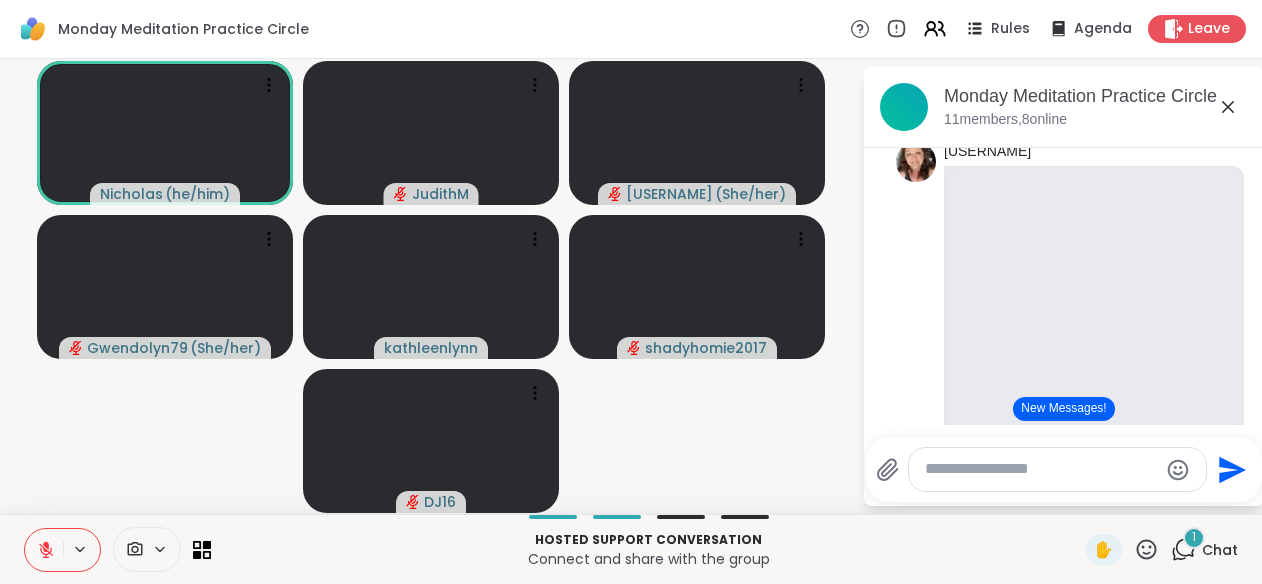 drag, startPoint x: 850, startPoint y: 386, endPoint x: 131, endPoint y: 424, distance: 720.0035 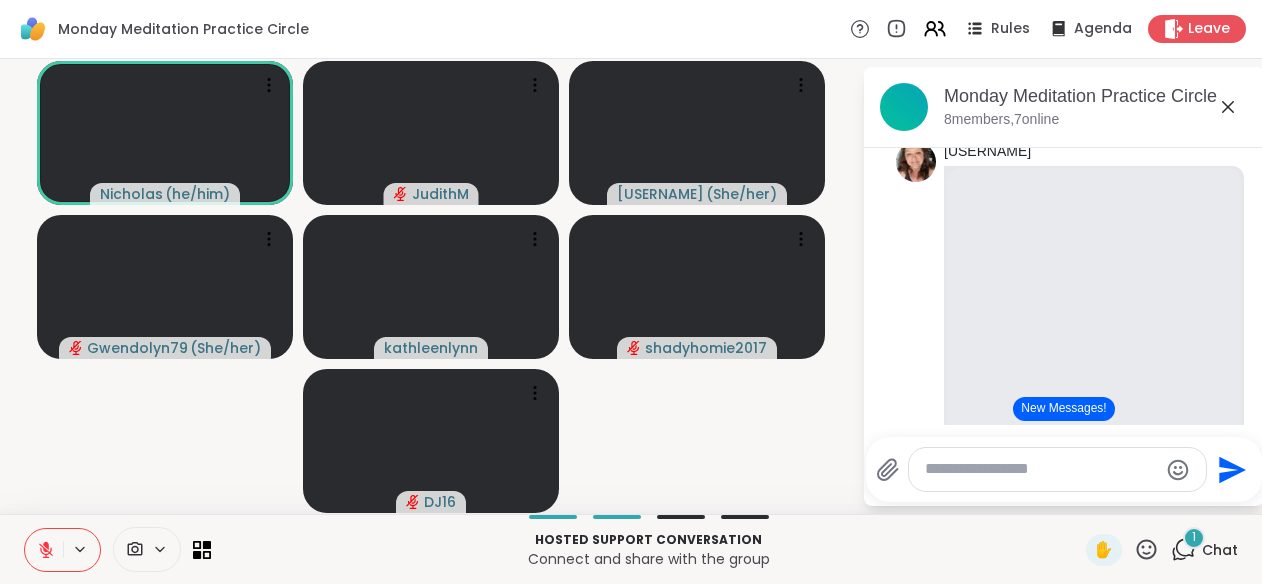 click 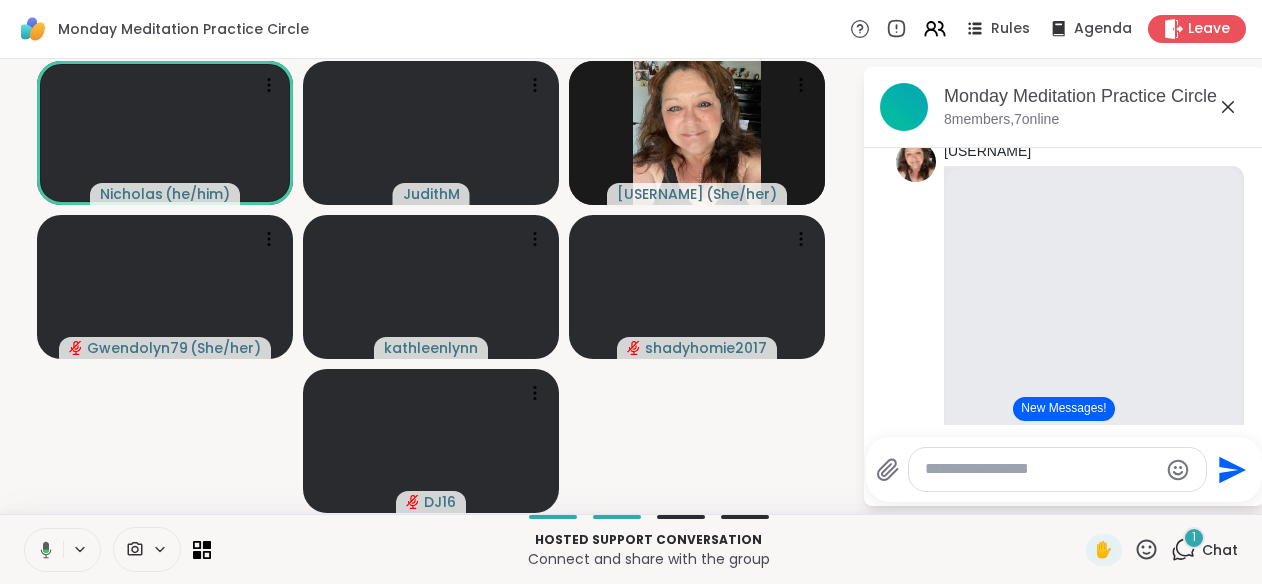 click 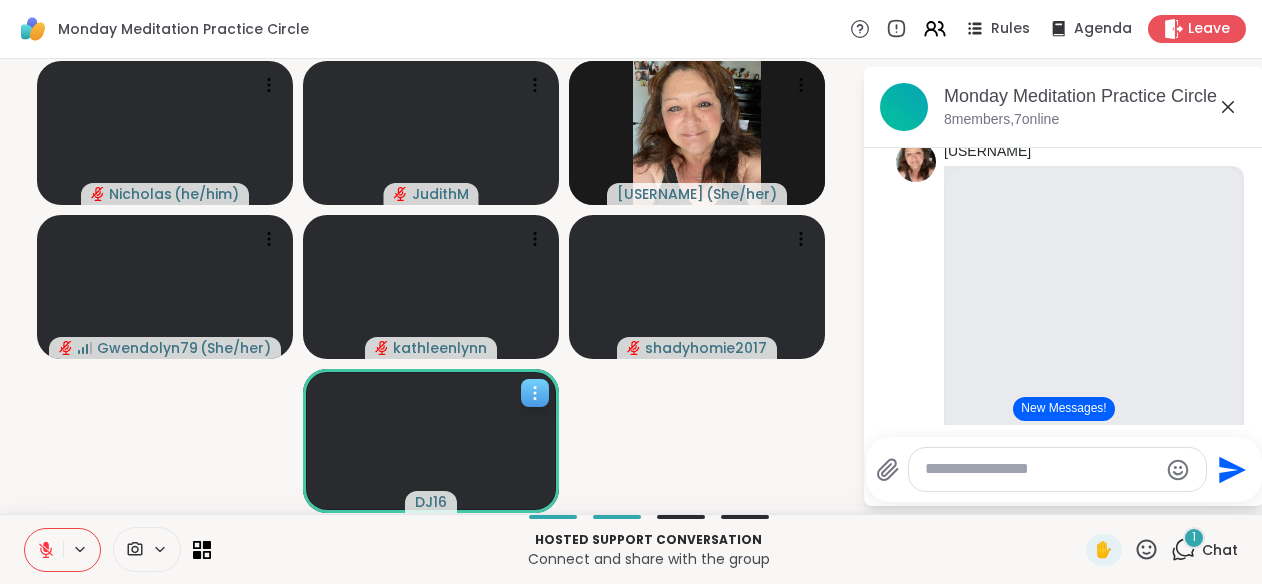 click 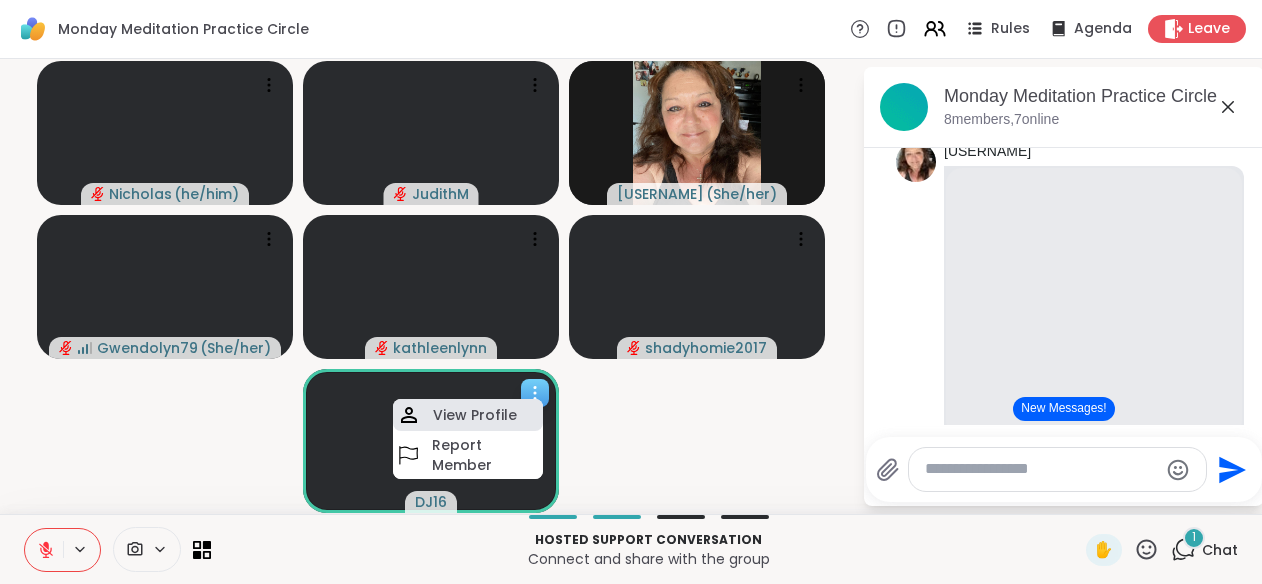 click on "View Profile" at bounding box center (475, 415) 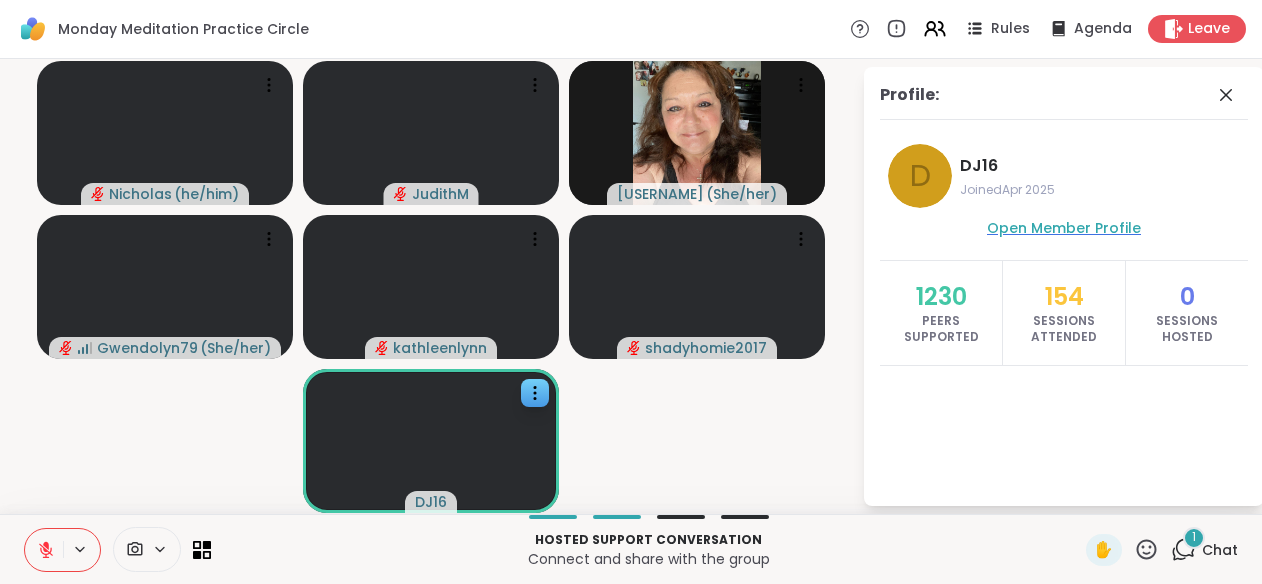click on "Open Member Profile" at bounding box center [1064, 228] 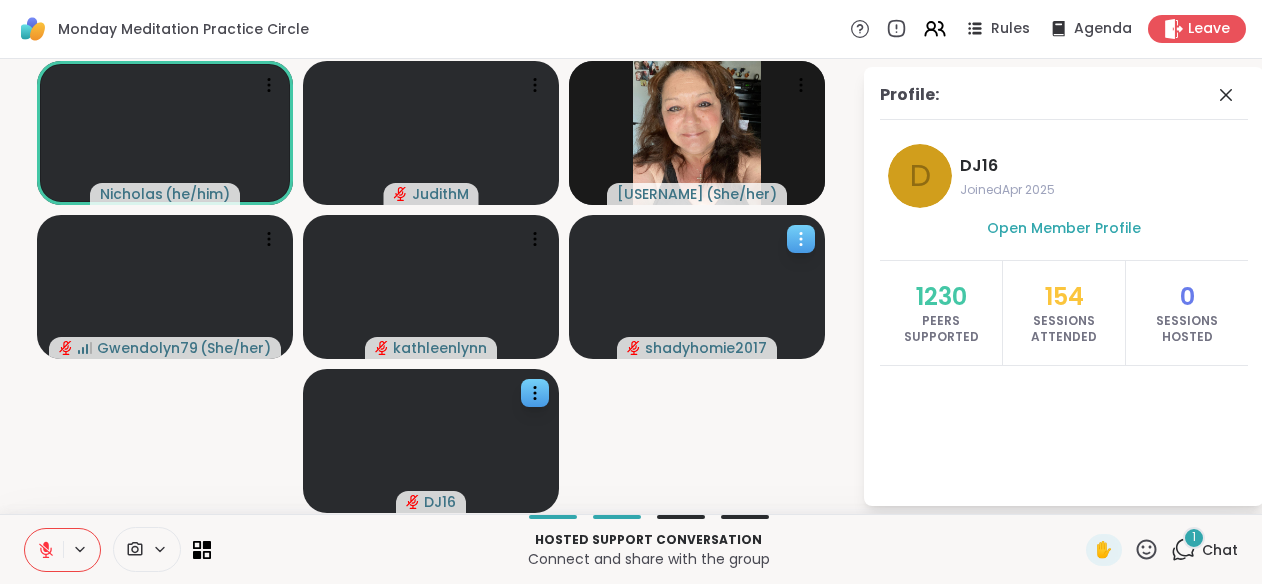 click 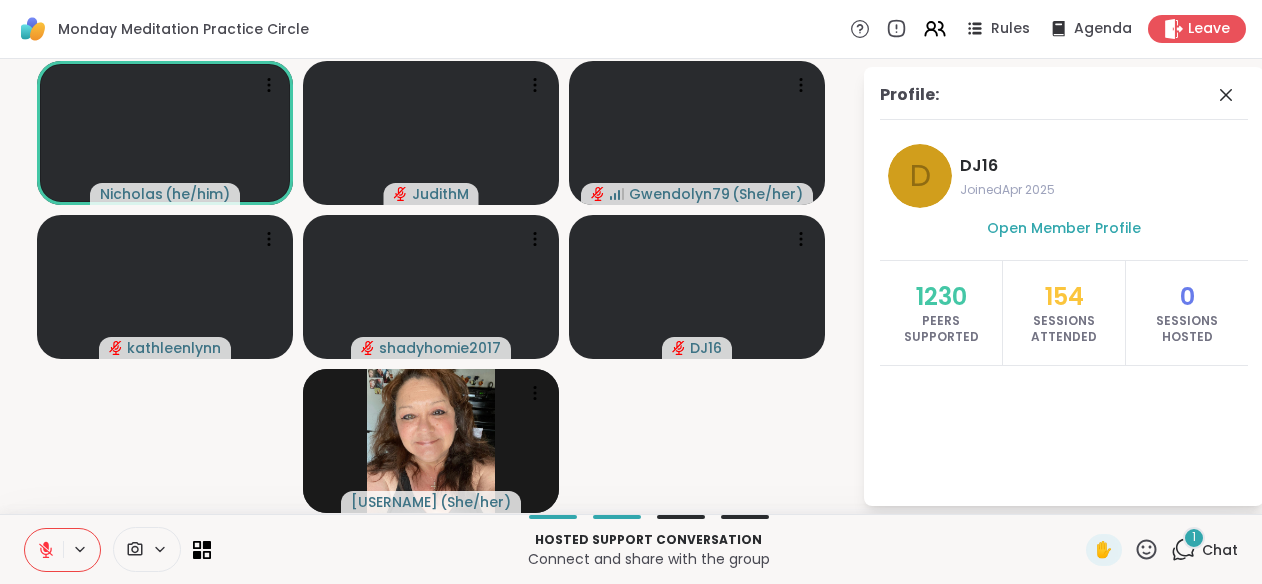 click at bounding box center [697, 287] 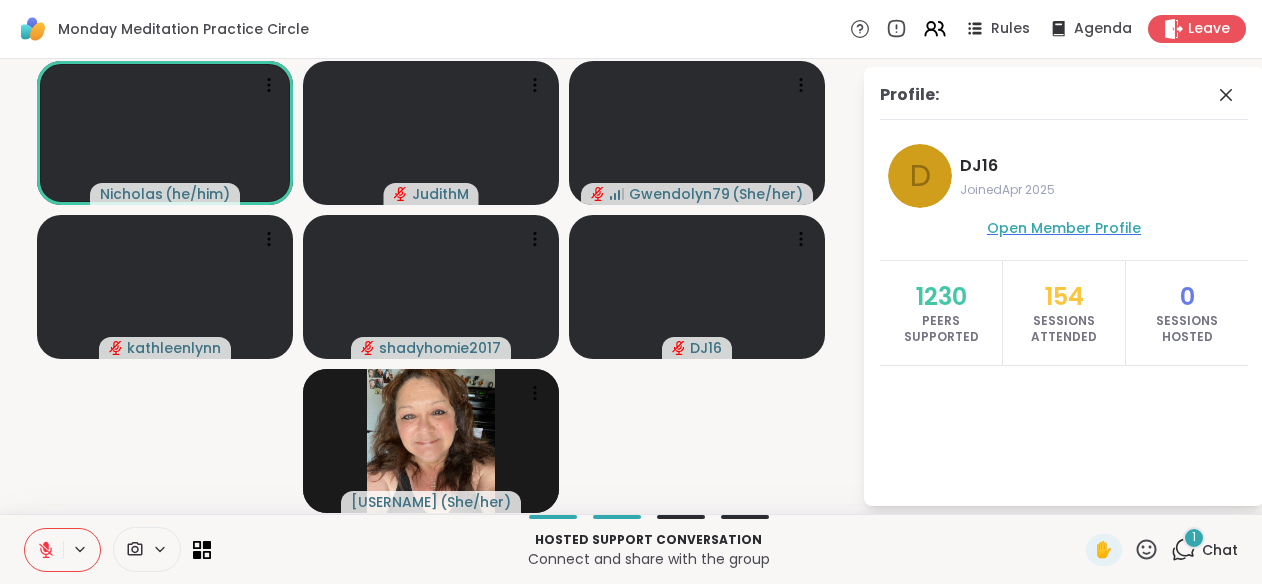 click on "Open Member Profile" at bounding box center (1064, 228) 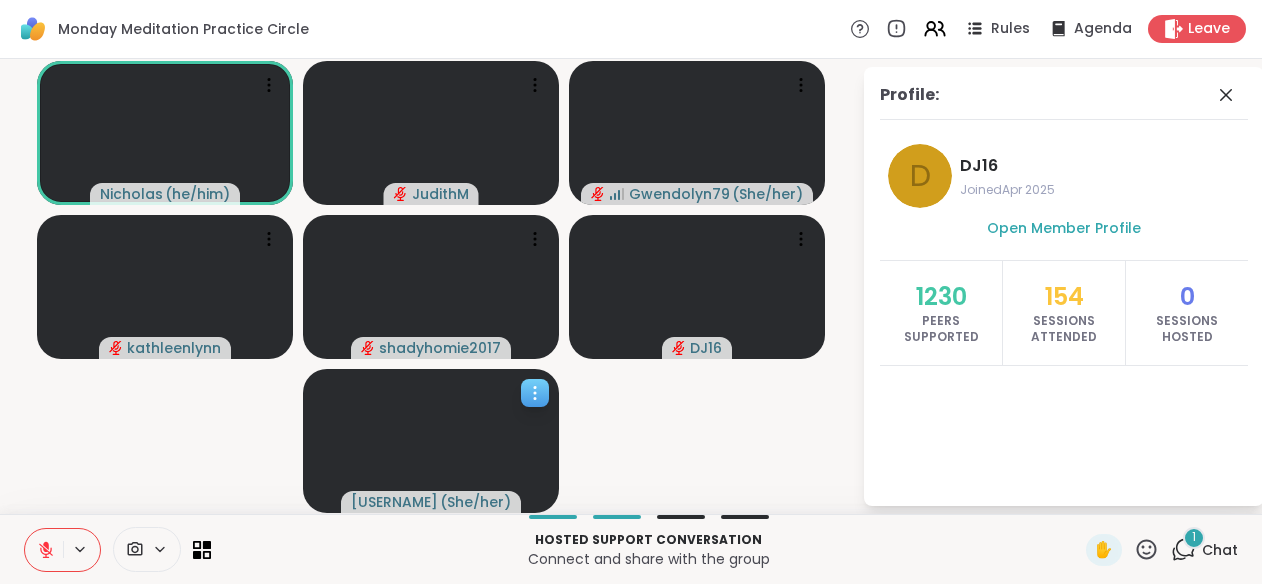 click 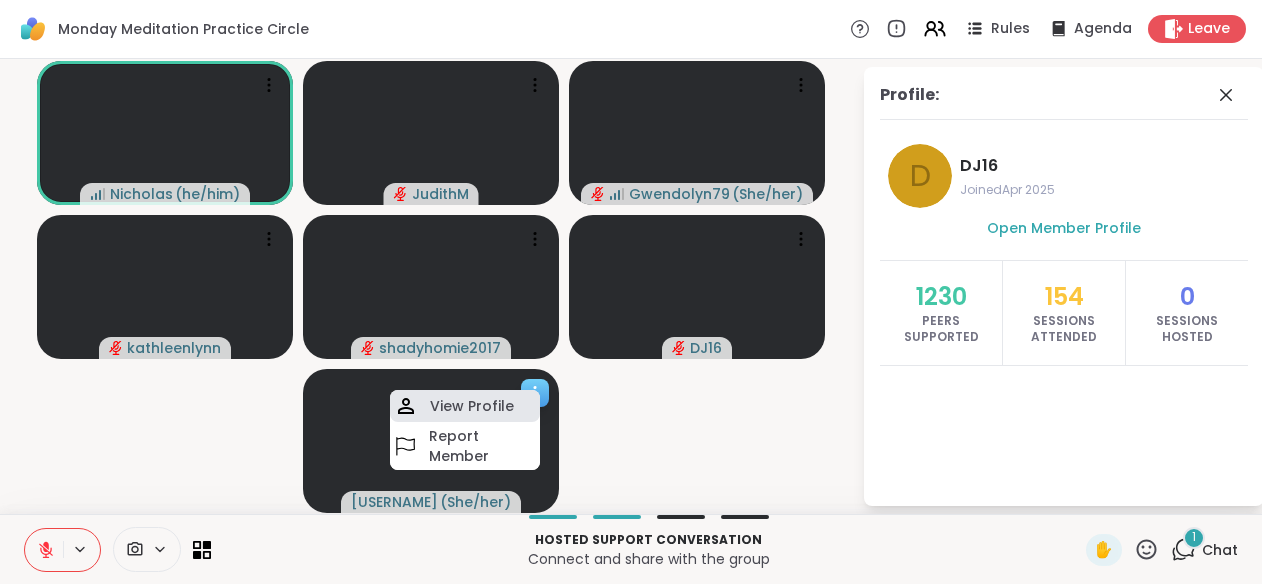 click on "View Profile" at bounding box center (472, 406) 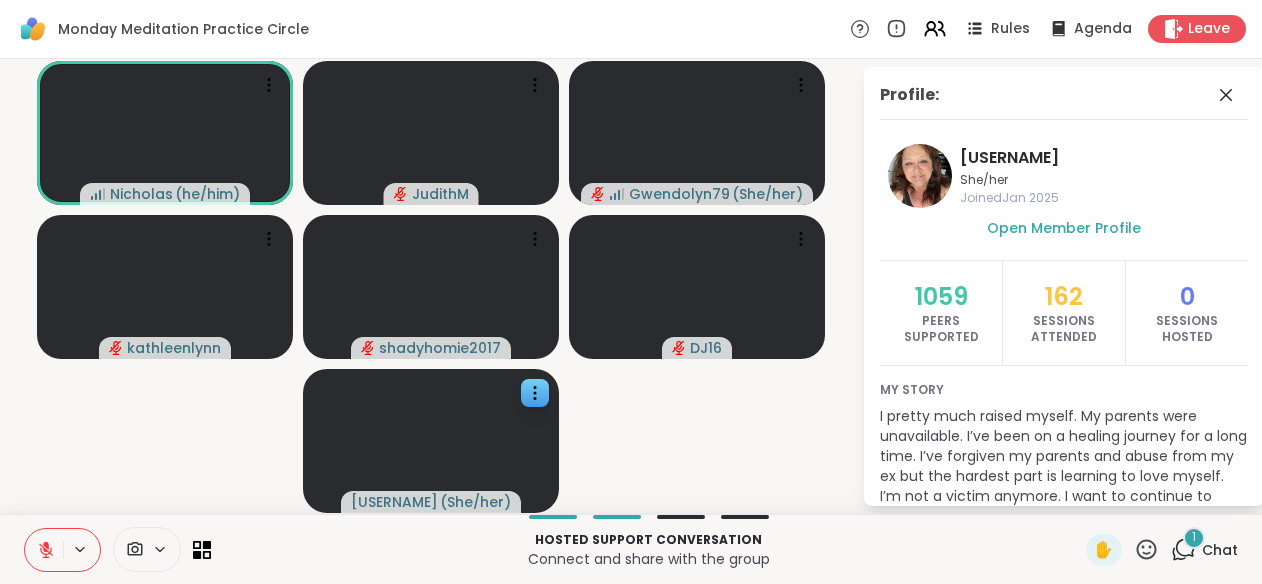 scroll, scrollTop: 49, scrollLeft: 0, axis: vertical 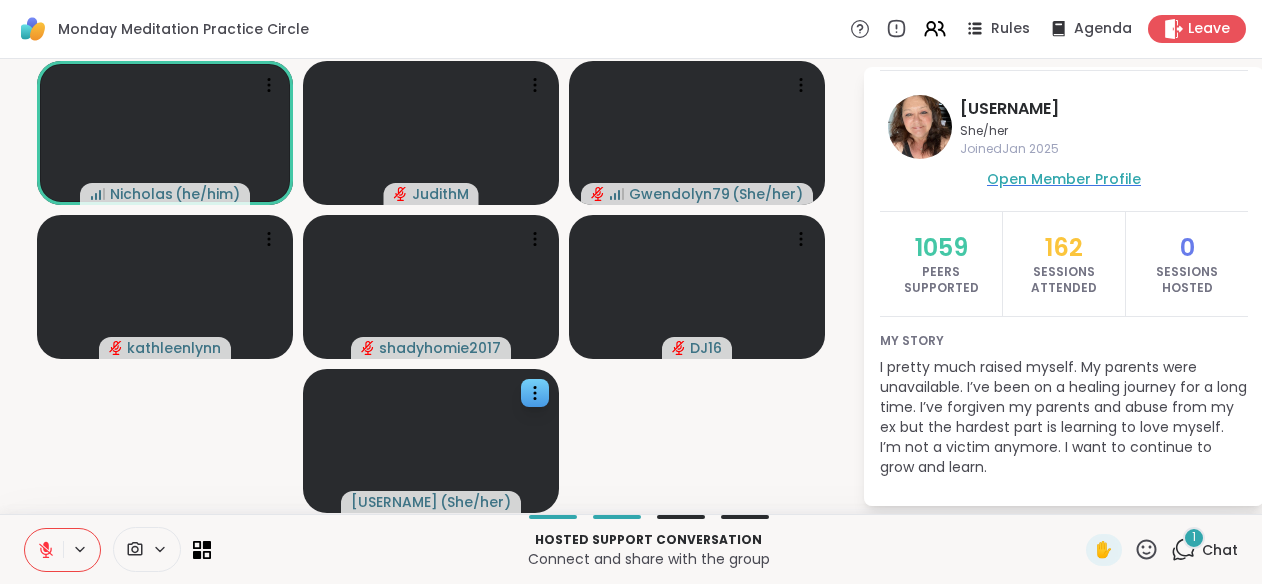 click on "Open Member Profile" at bounding box center [1064, 179] 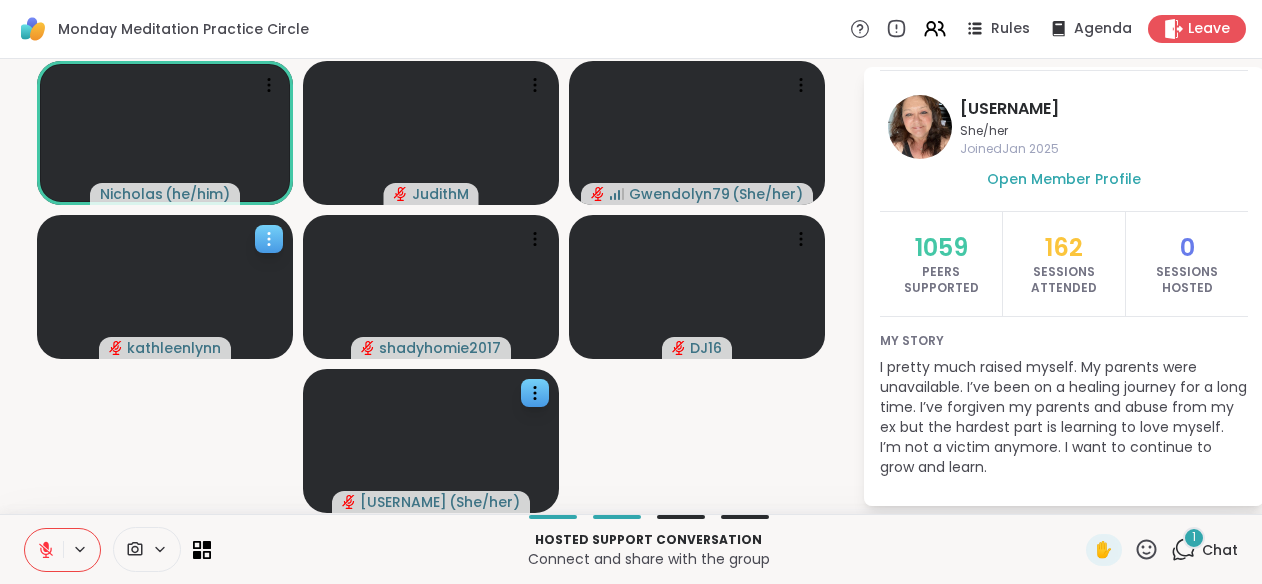 click 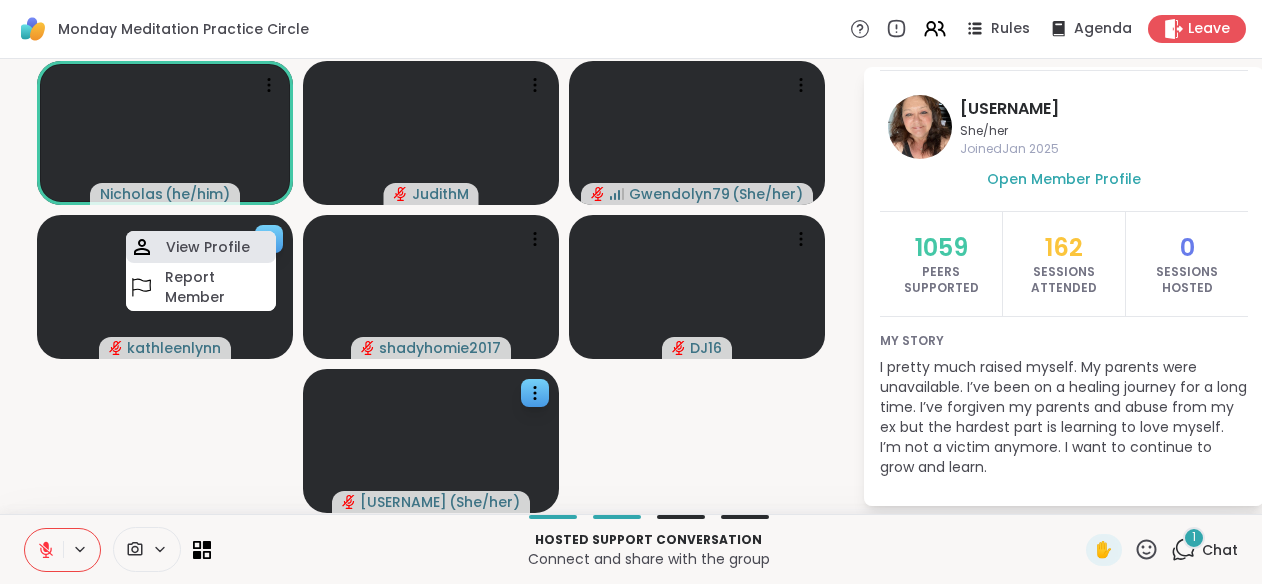 click on "View Profile" at bounding box center [208, 247] 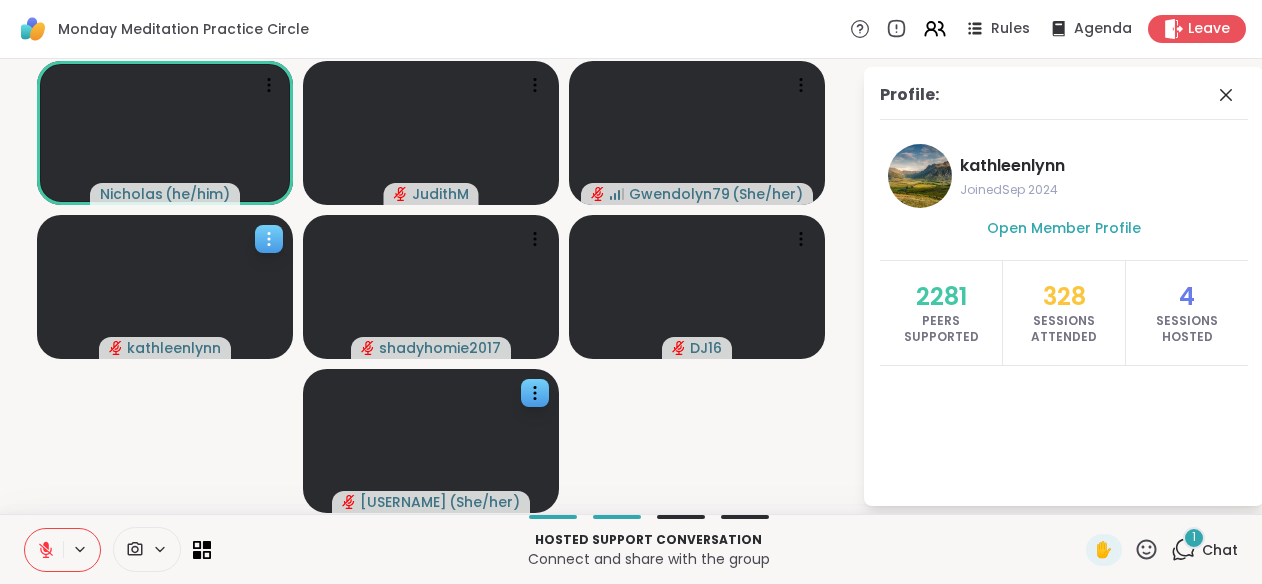 scroll, scrollTop: 0, scrollLeft: 0, axis: both 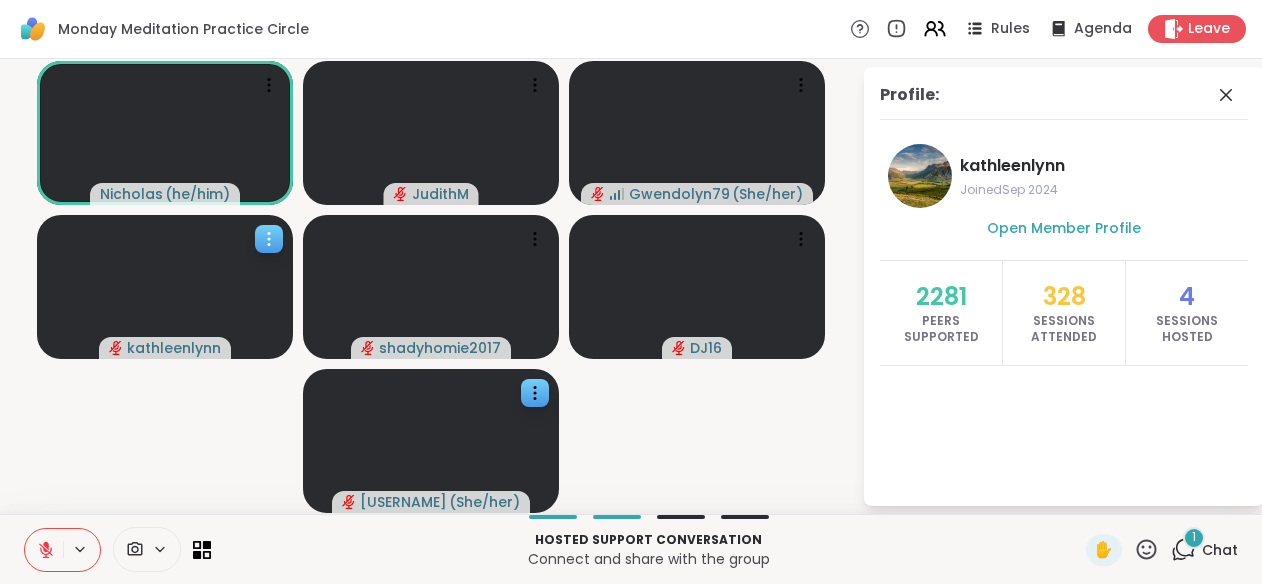 click 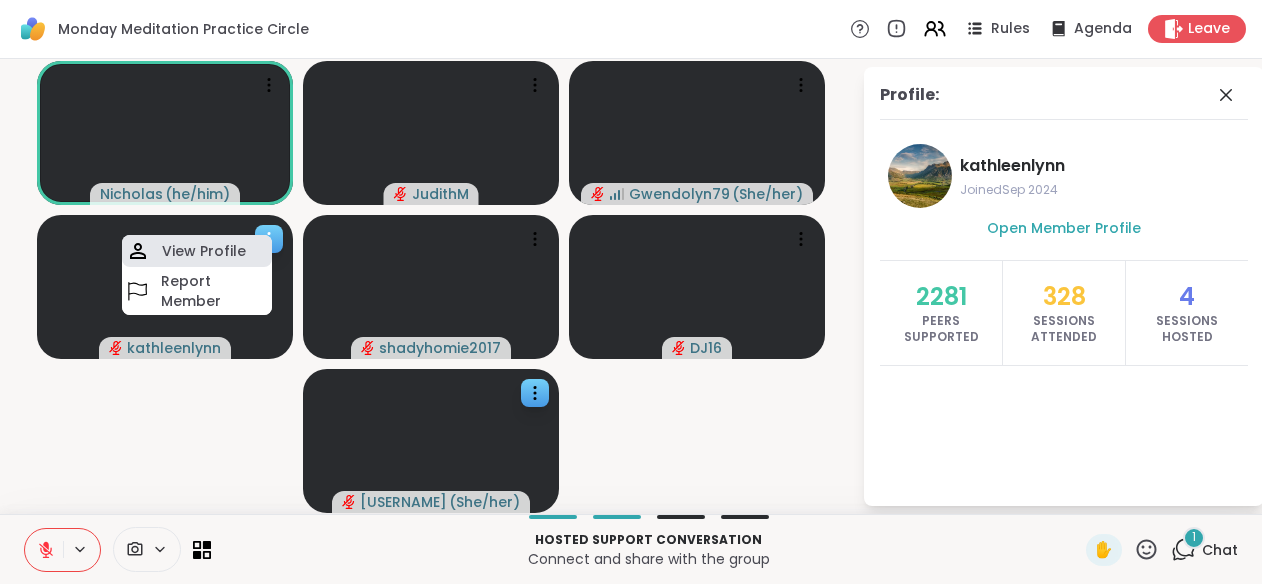 click on "View Profile" at bounding box center (204, 251) 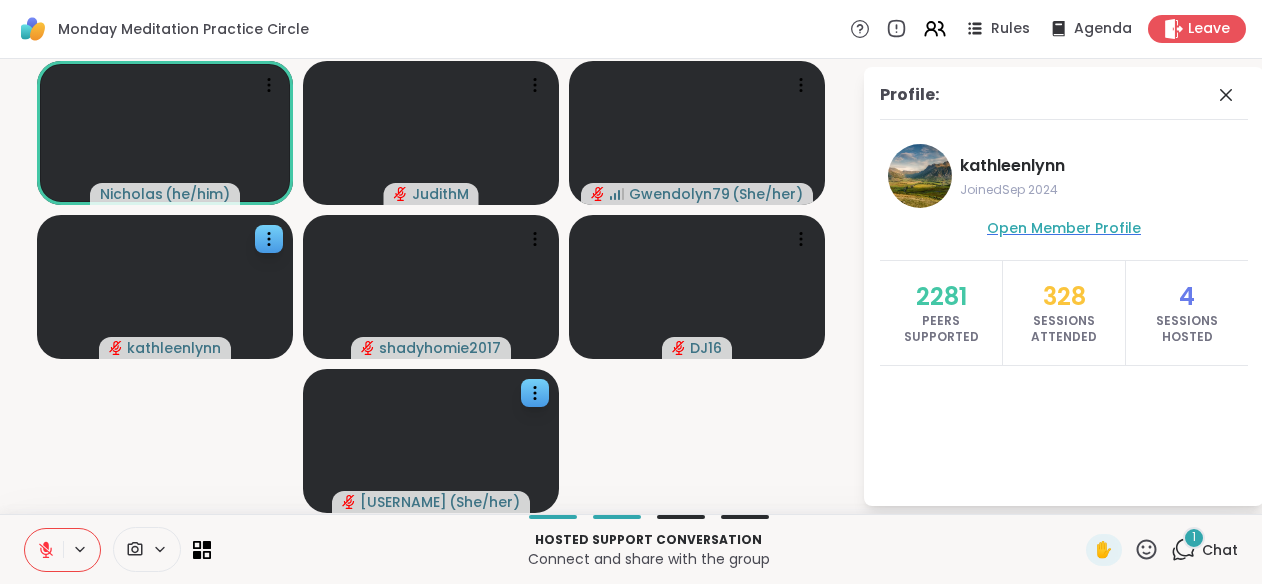 click on "Open Member Profile" at bounding box center (1064, 228) 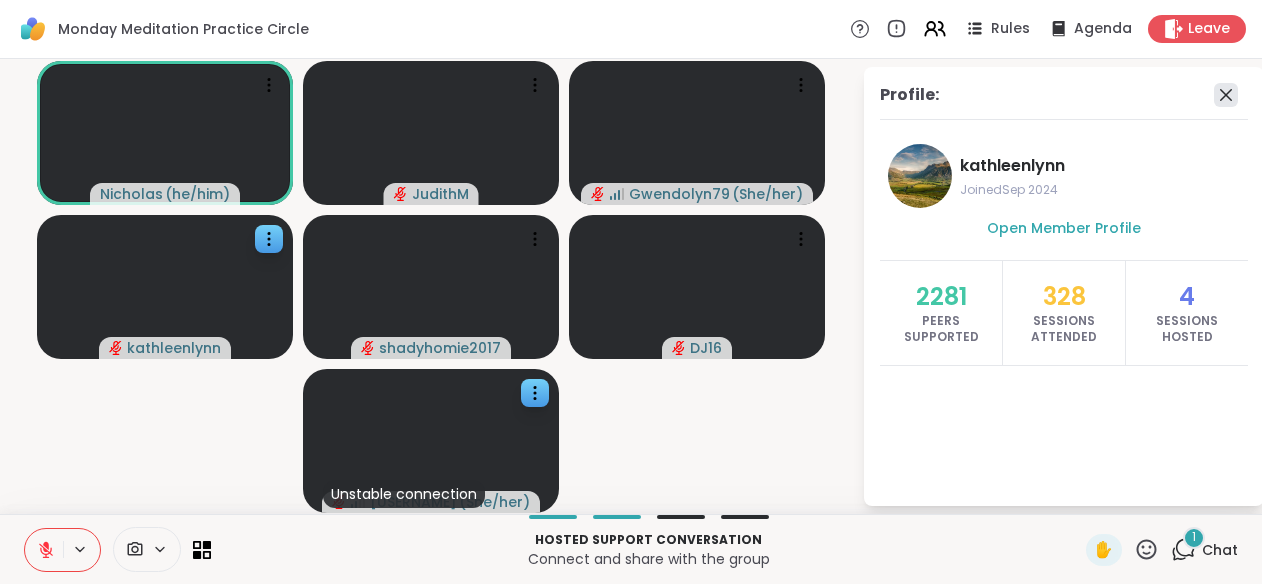 click 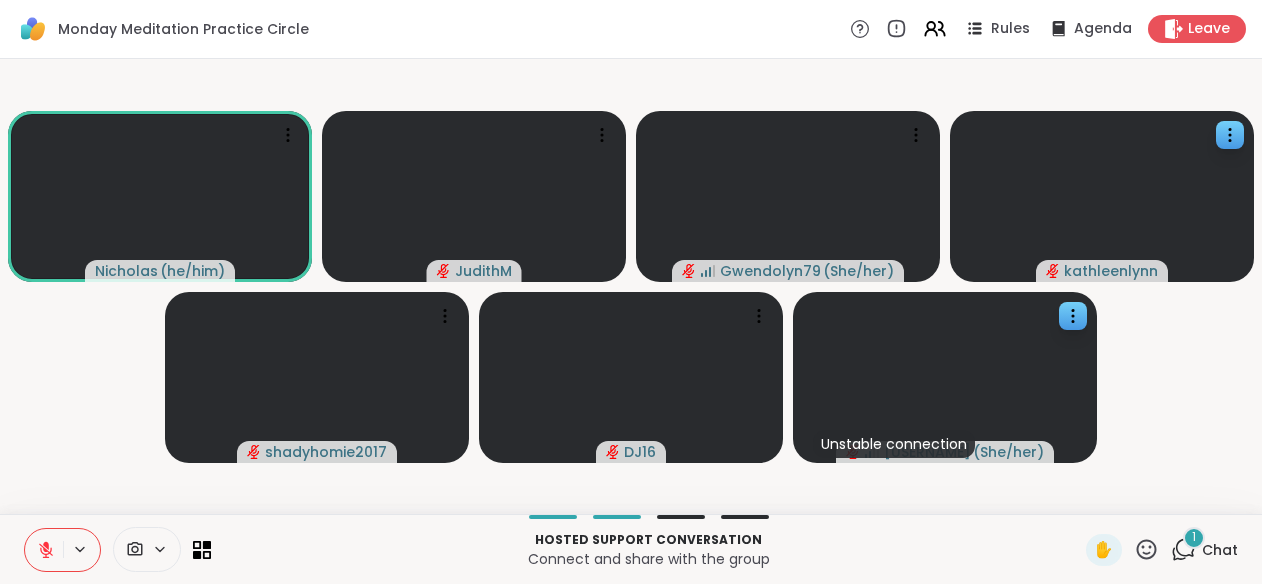 click on "1" at bounding box center (1194, 538) 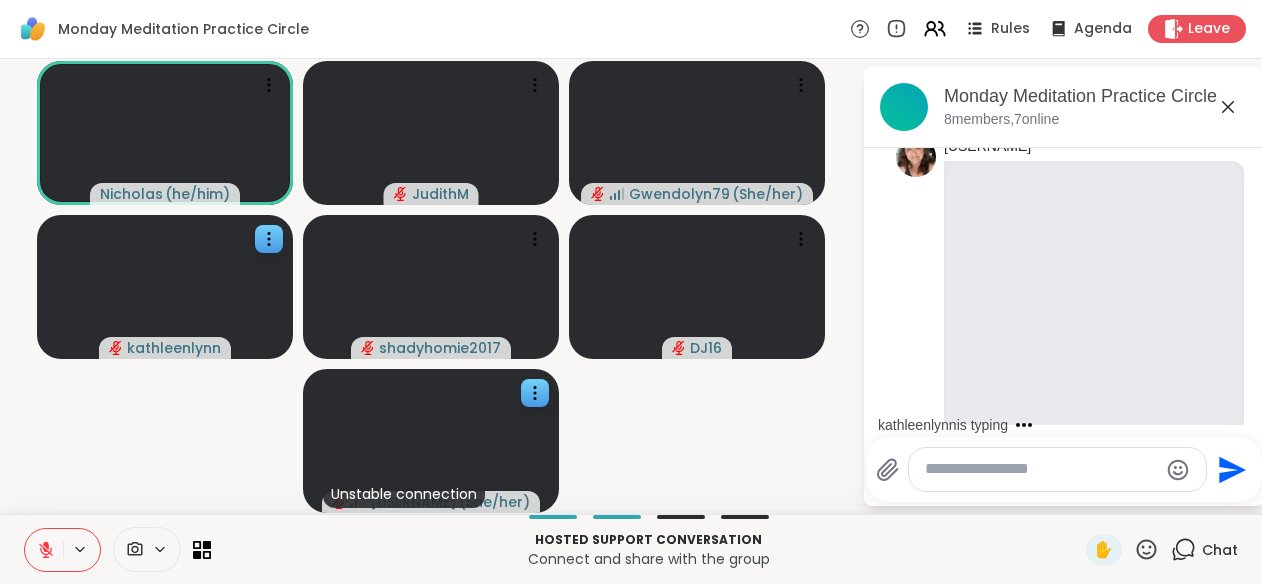 scroll, scrollTop: 539, scrollLeft: 0, axis: vertical 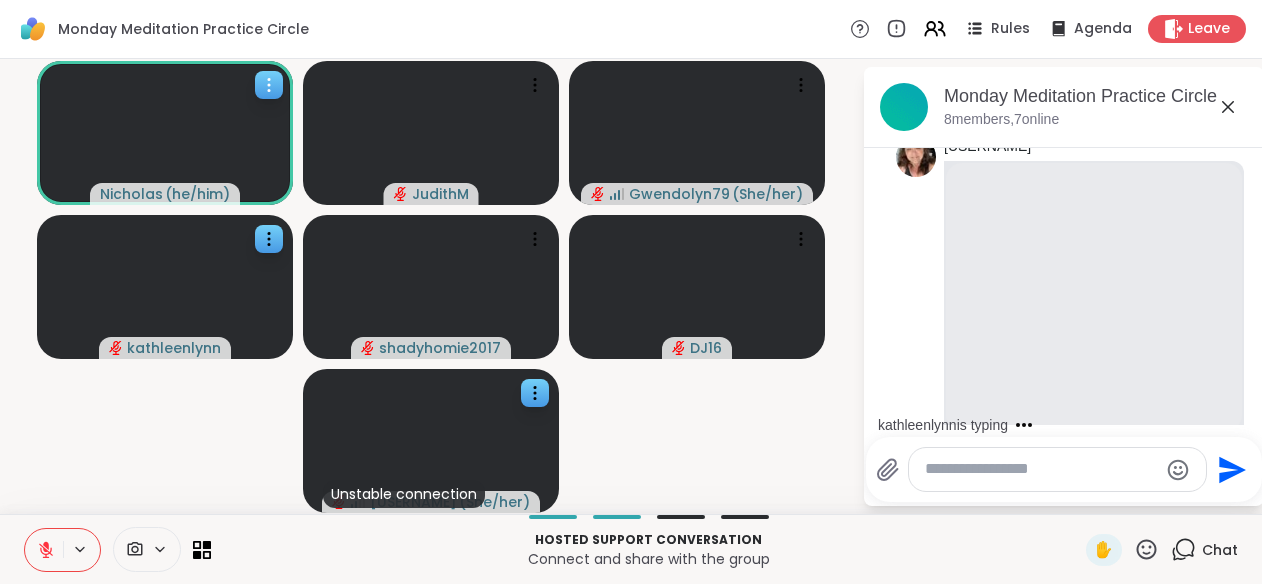 click 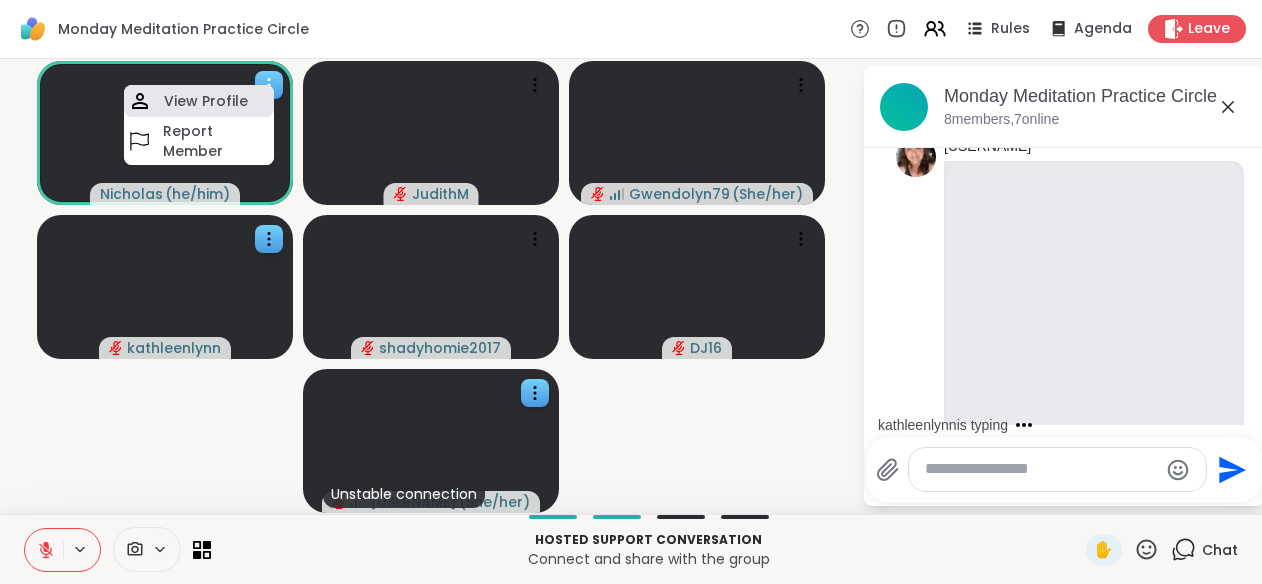 click on "View Profile" at bounding box center (206, 101) 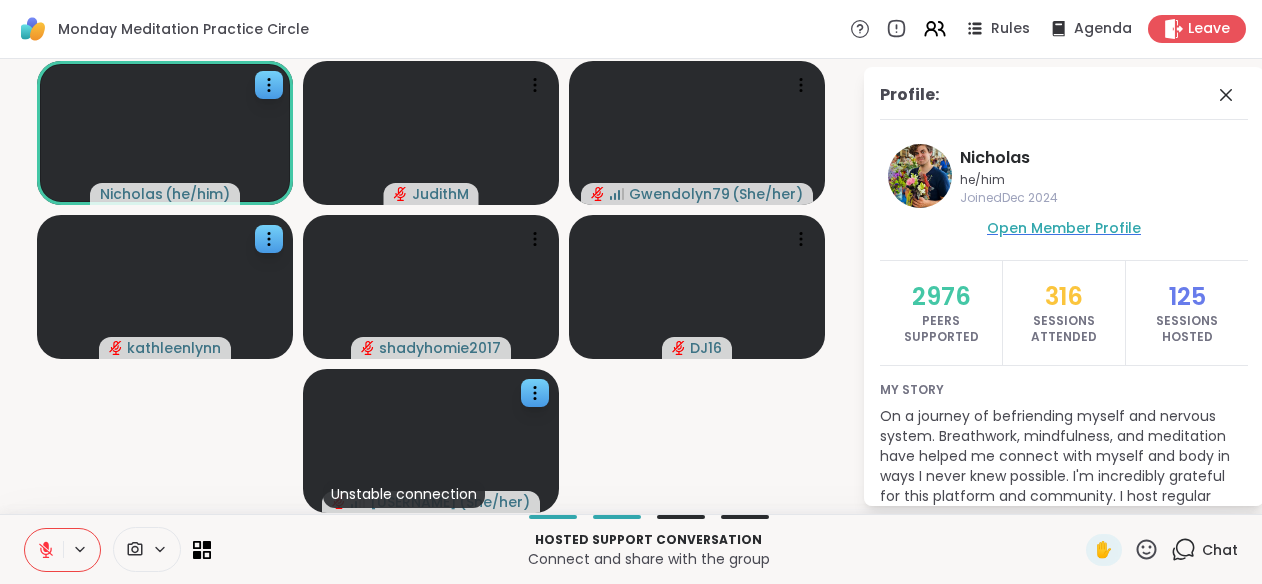 click on "Open Member Profile" at bounding box center [1064, 228] 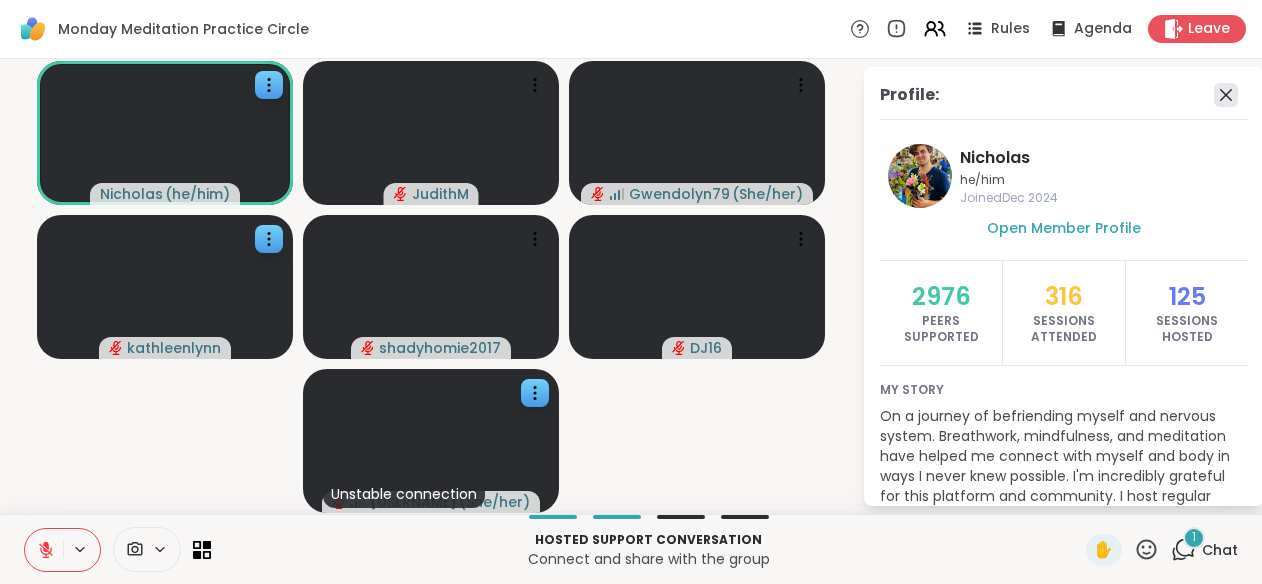 click 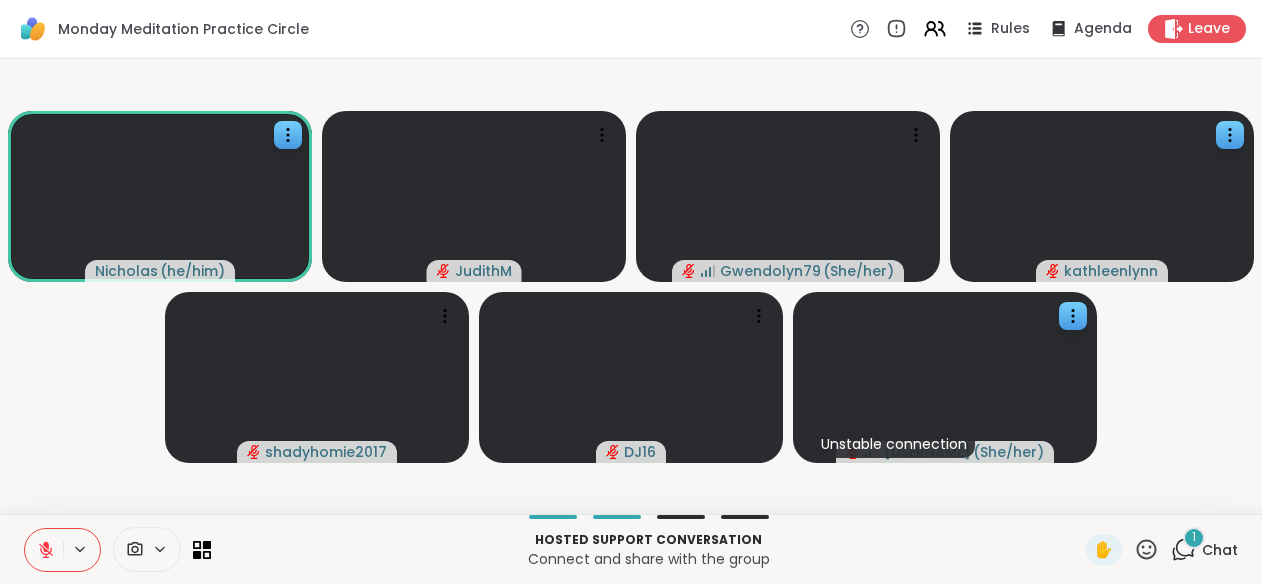 click on "1" at bounding box center [1194, 538] 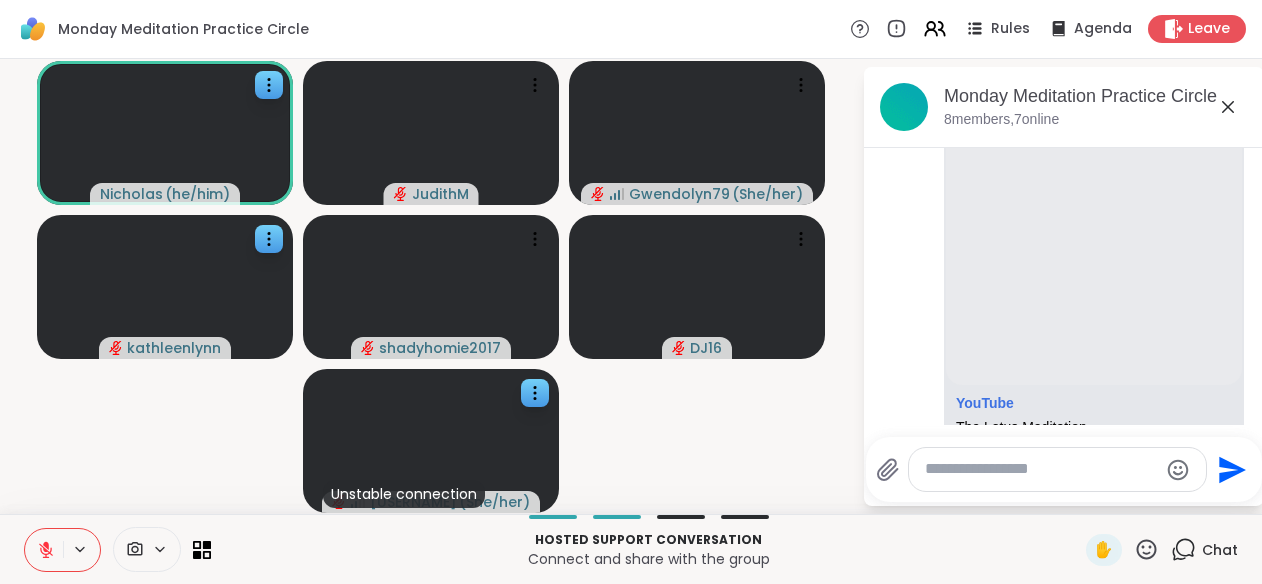scroll, scrollTop: 586, scrollLeft: 0, axis: vertical 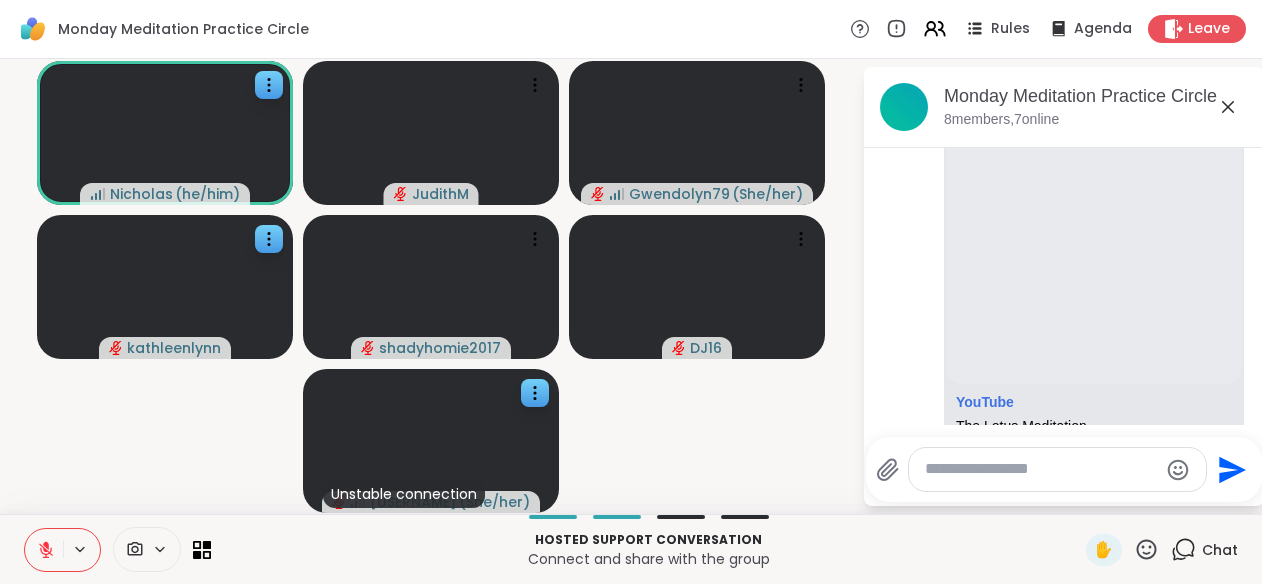 click at bounding box center (133, 549) 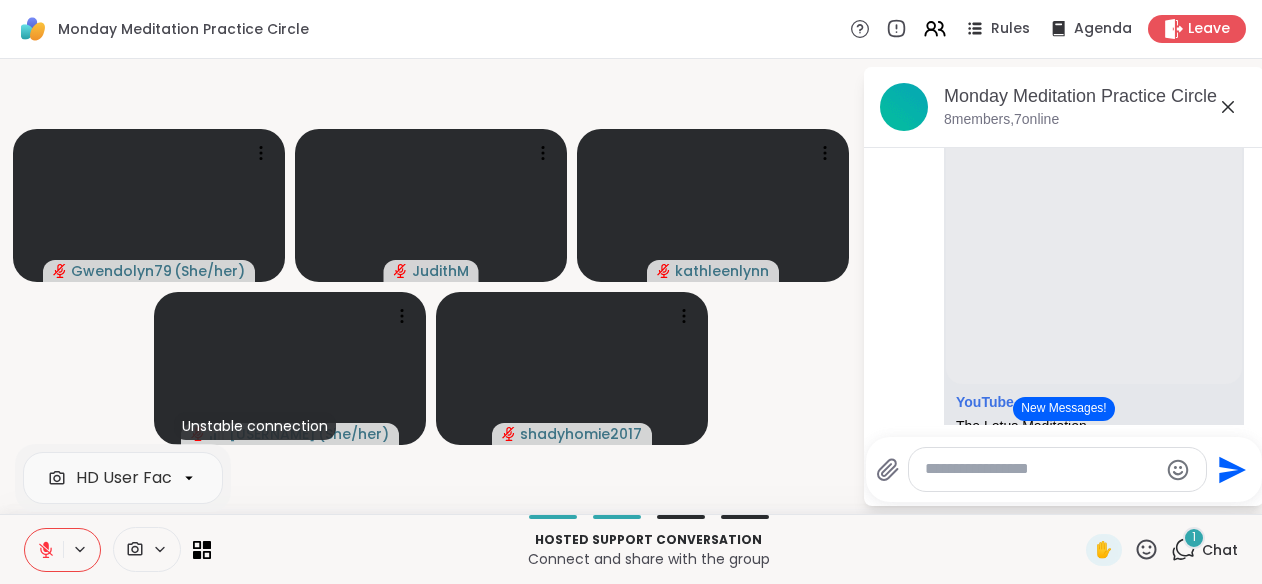 click at bounding box center (1041, 469) 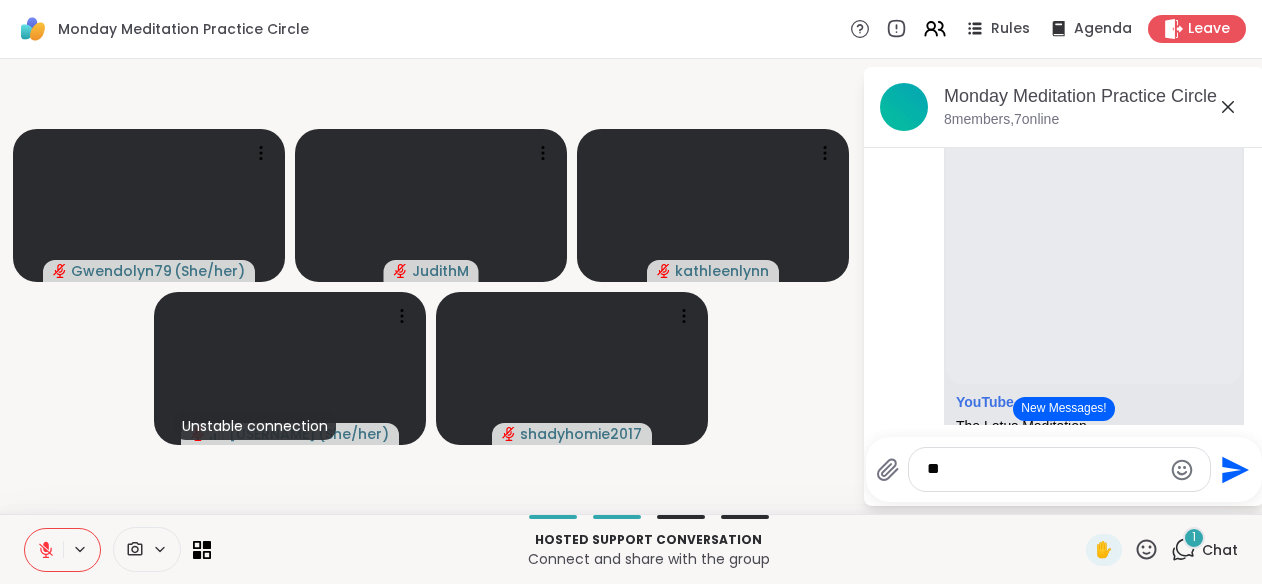type on "*" 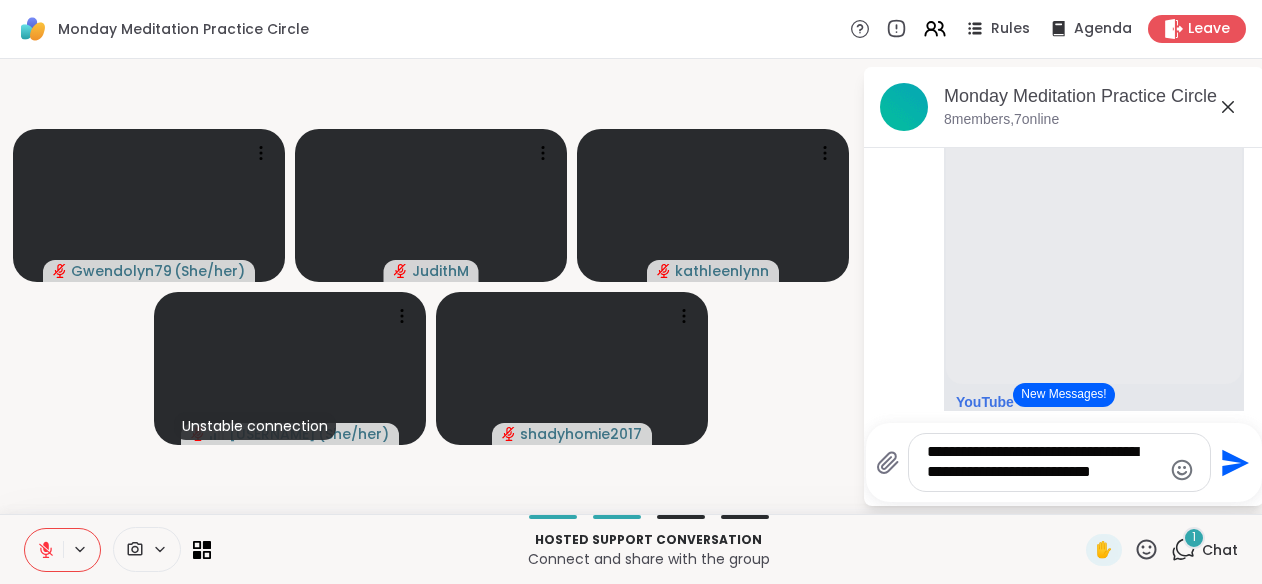type on "**********" 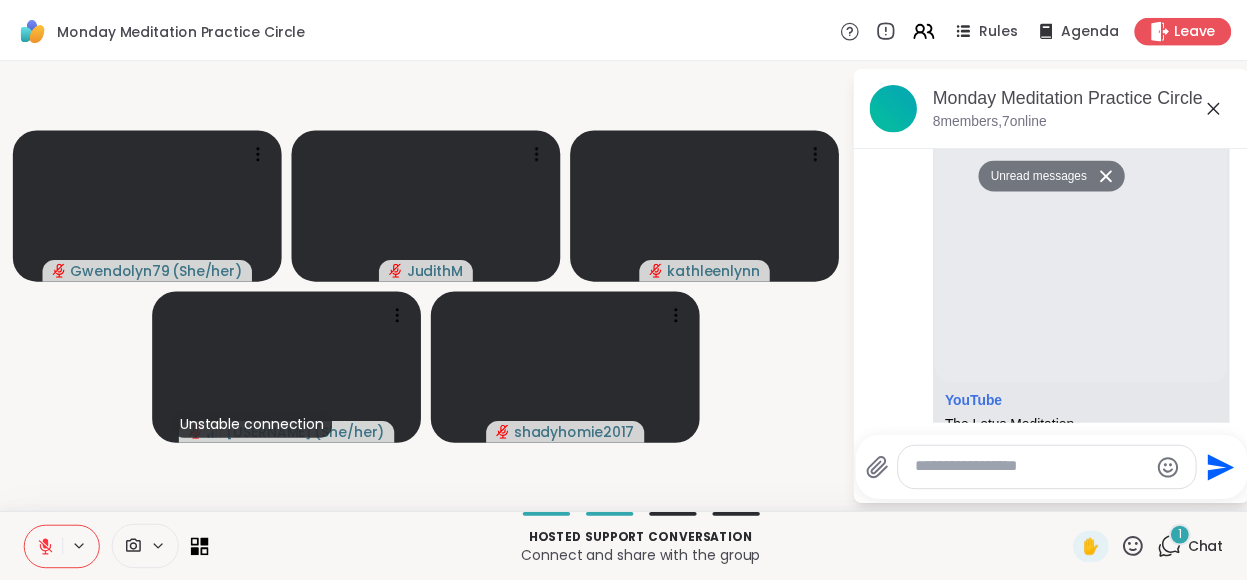 scroll, scrollTop: 2433, scrollLeft: 0, axis: vertical 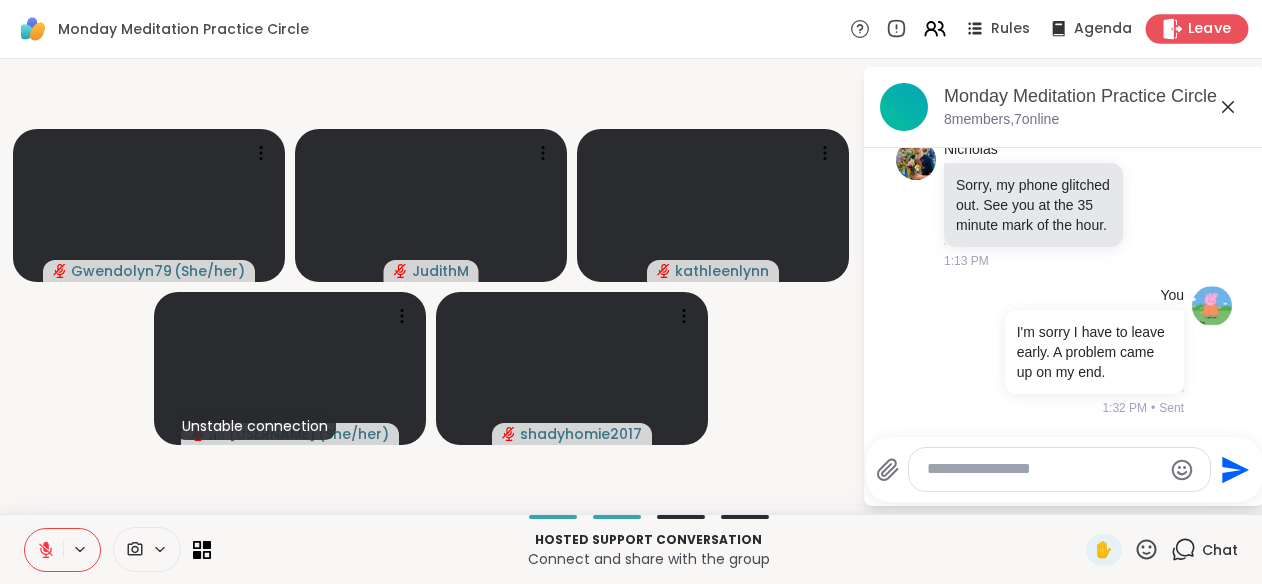 click on "Leave" at bounding box center (1210, 29) 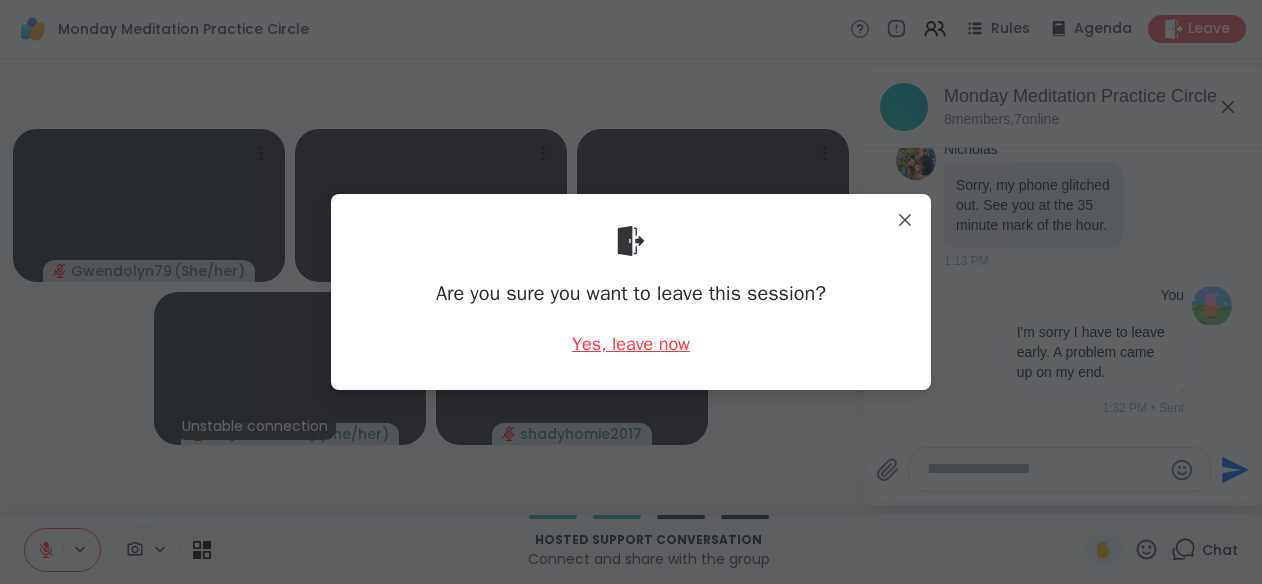 click on "Yes, leave now" at bounding box center (631, 344) 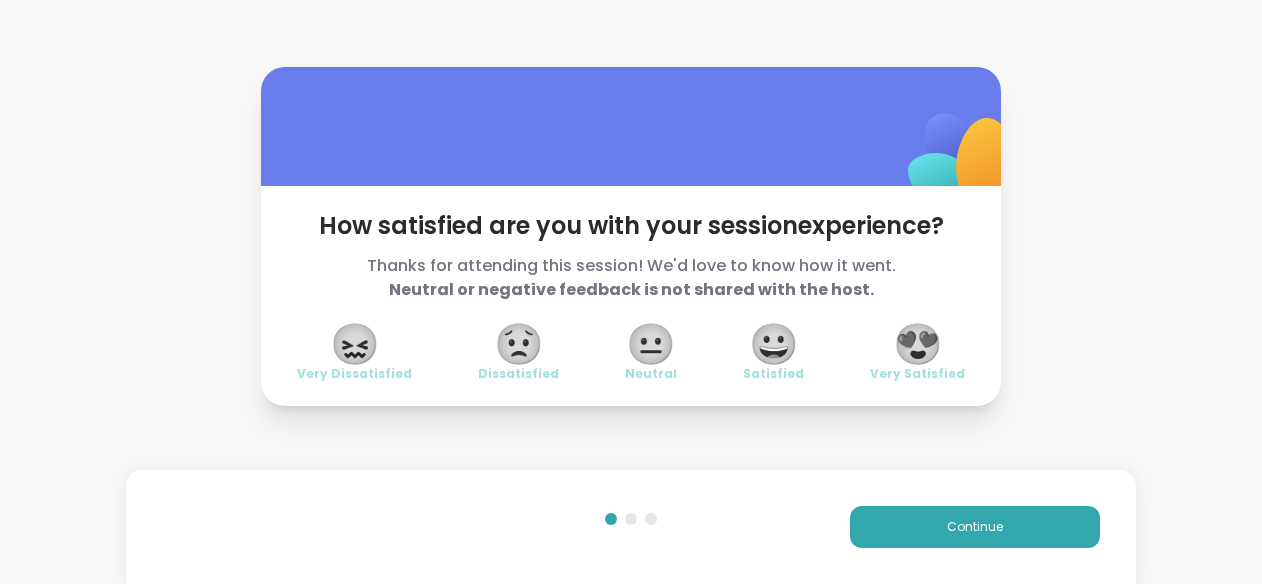 click on "😍" at bounding box center (918, 344) 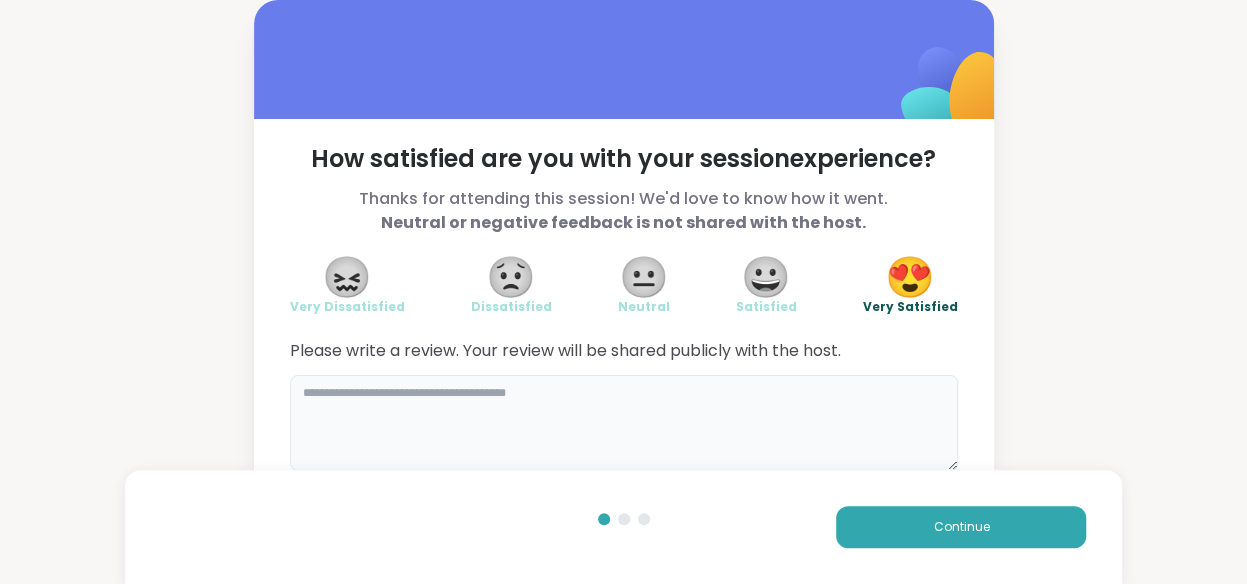 click at bounding box center (624, 423) 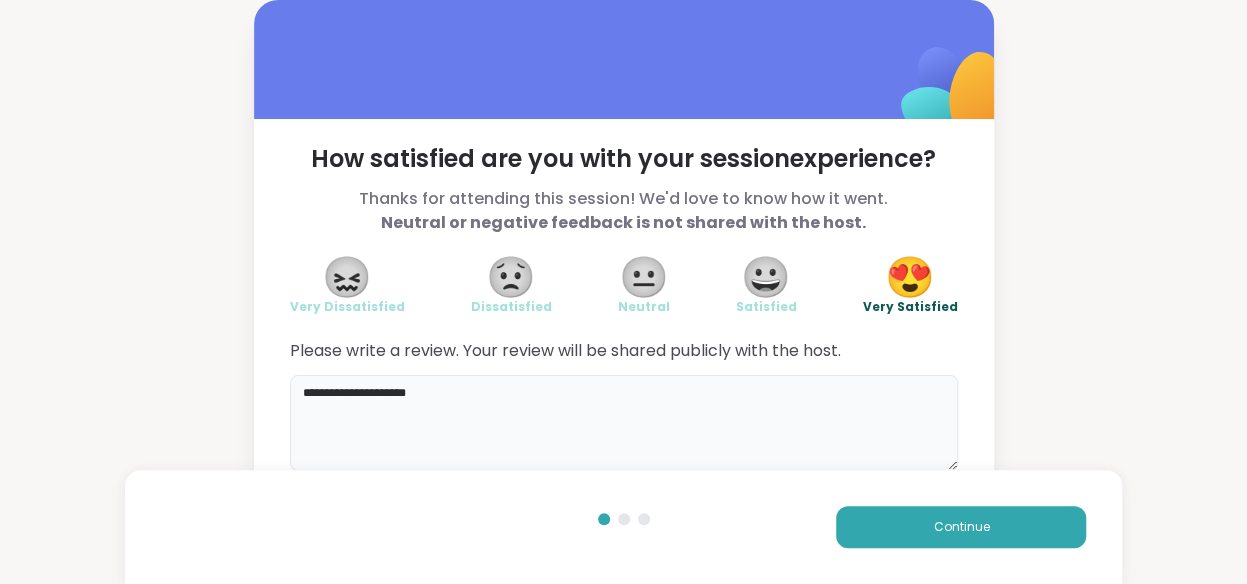 type on "**********" 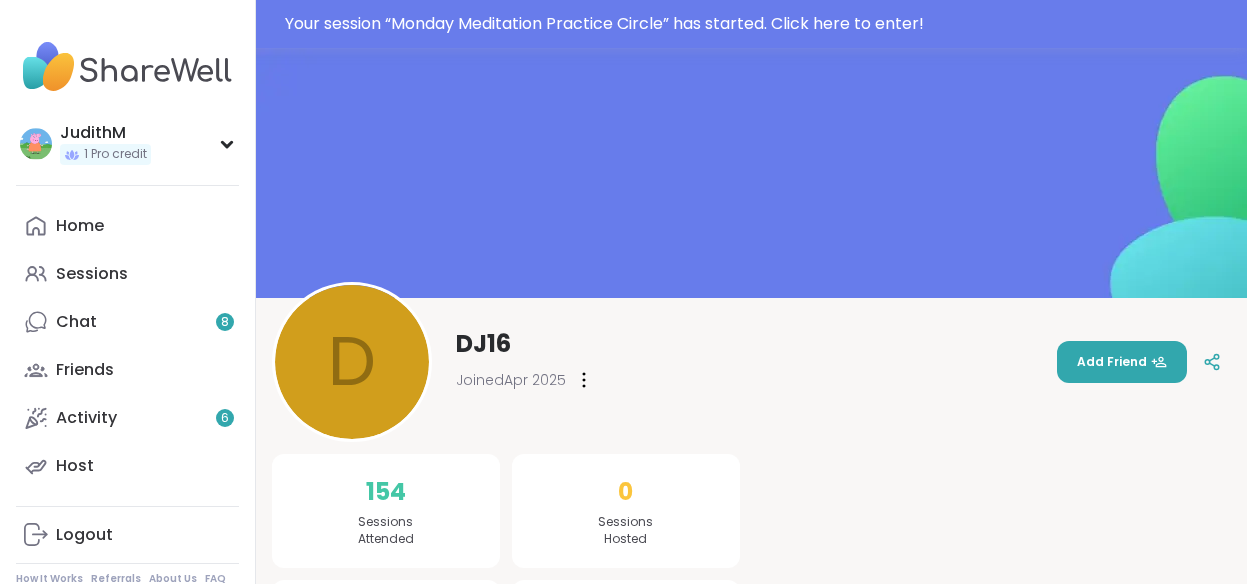 scroll, scrollTop: 0, scrollLeft: 0, axis: both 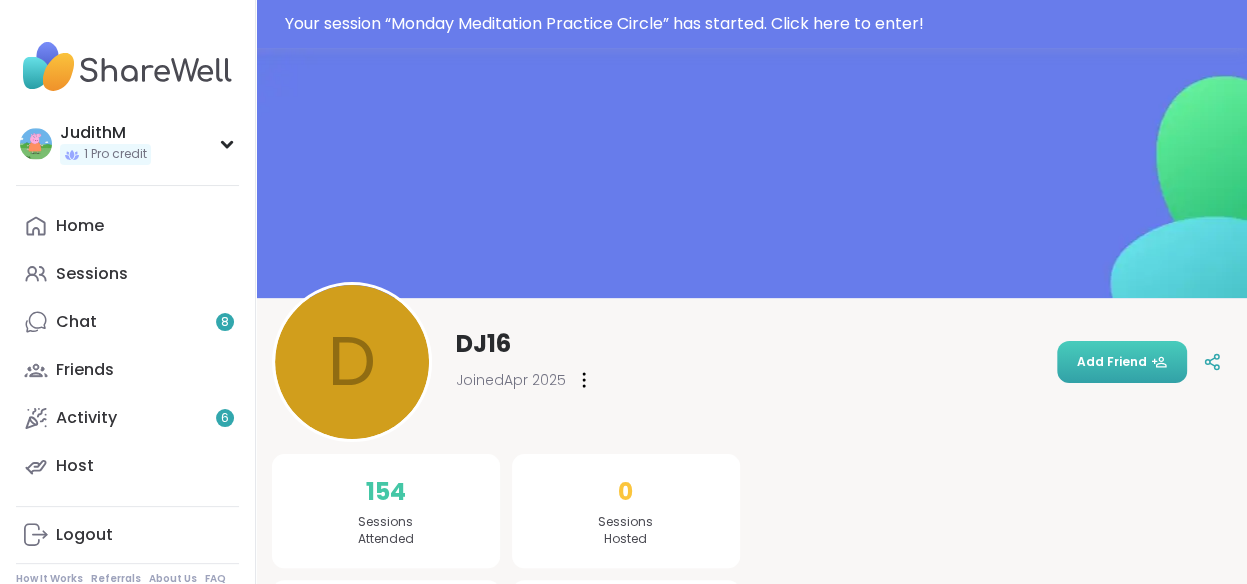 click on "Add Friend" at bounding box center (1122, 362) 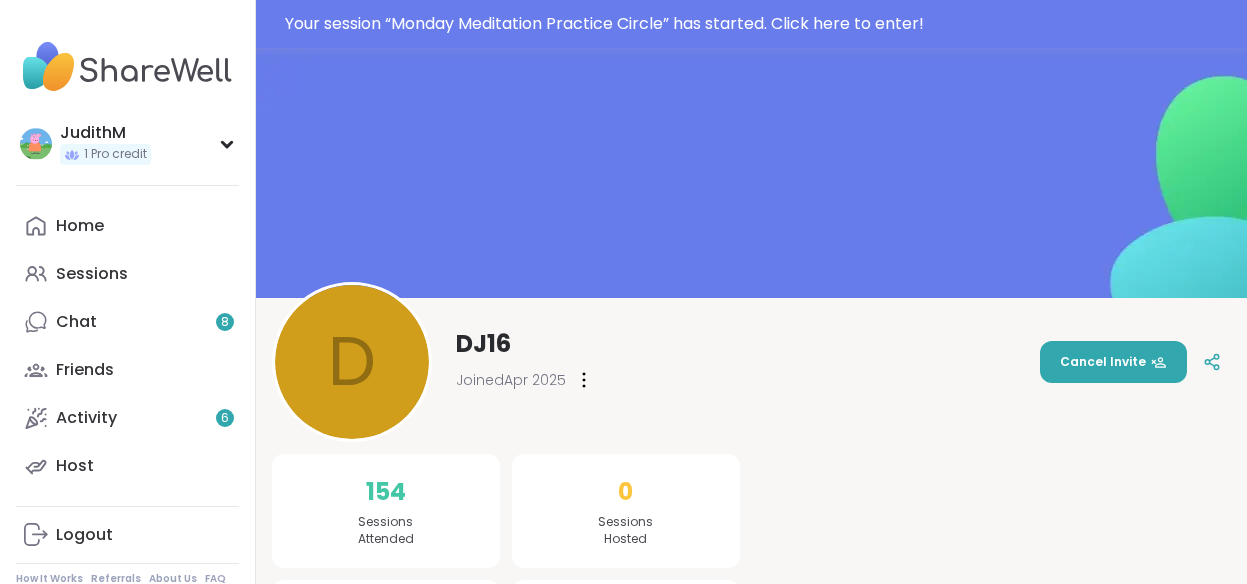 scroll, scrollTop: 323, scrollLeft: 0, axis: vertical 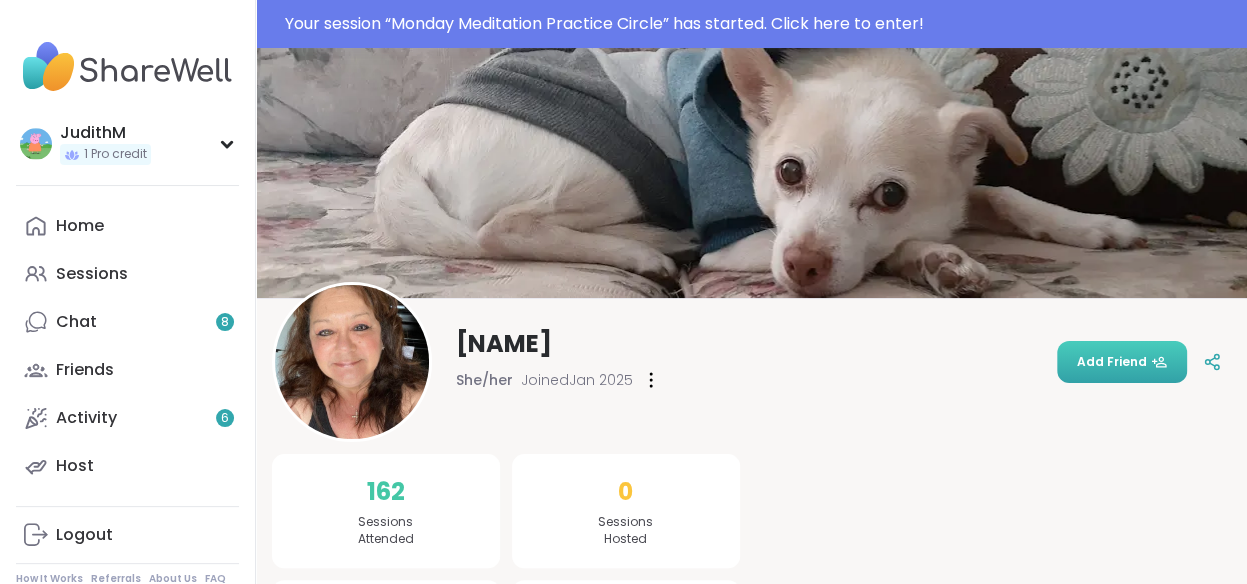 click on "Add Friend" at bounding box center [1122, 362] 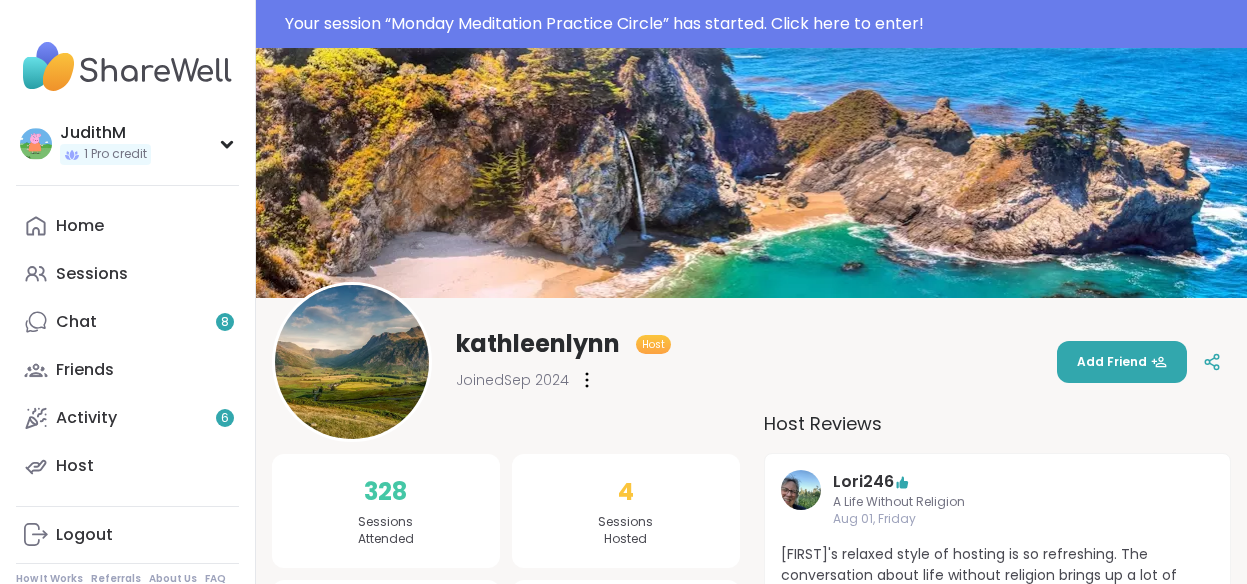 scroll, scrollTop: 0, scrollLeft: 0, axis: both 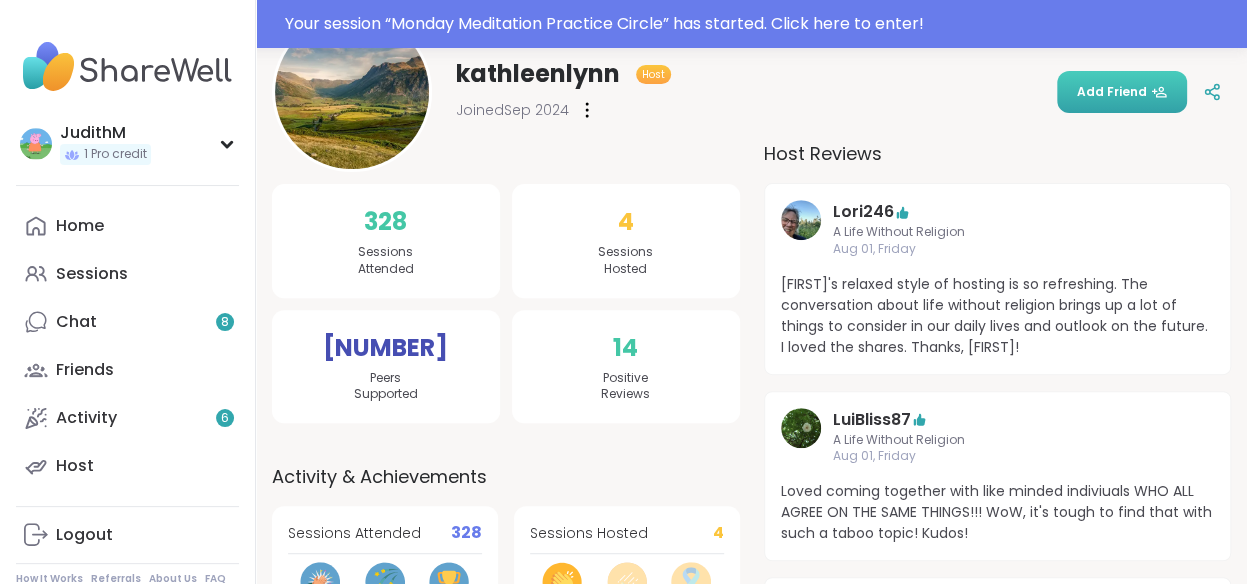 click on "Add Friend" at bounding box center [1122, 92] 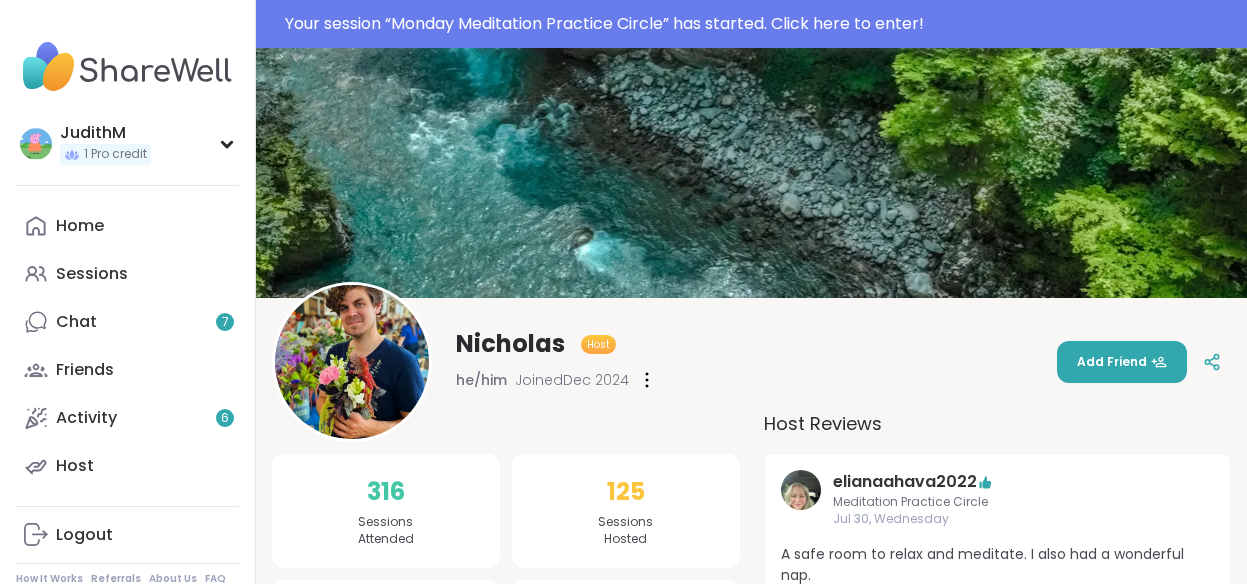 click on "[FIRST] [LAST] he/him Joined [MONTH] [YEAR] Add Friend" at bounding box center (751, 362) 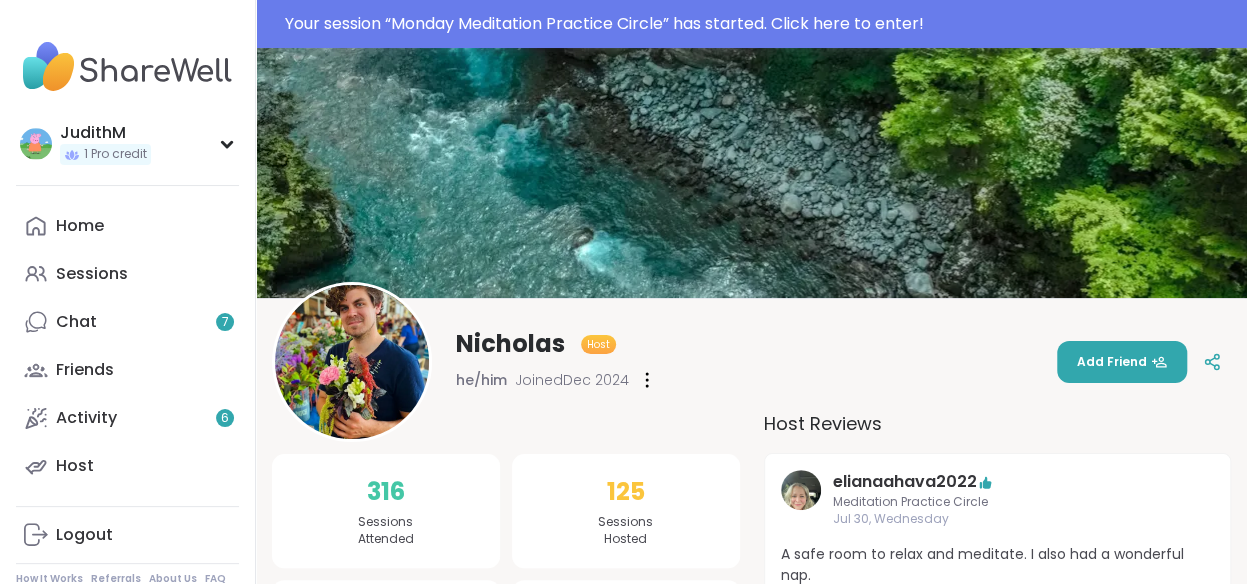 scroll, scrollTop: 0, scrollLeft: 0, axis: both 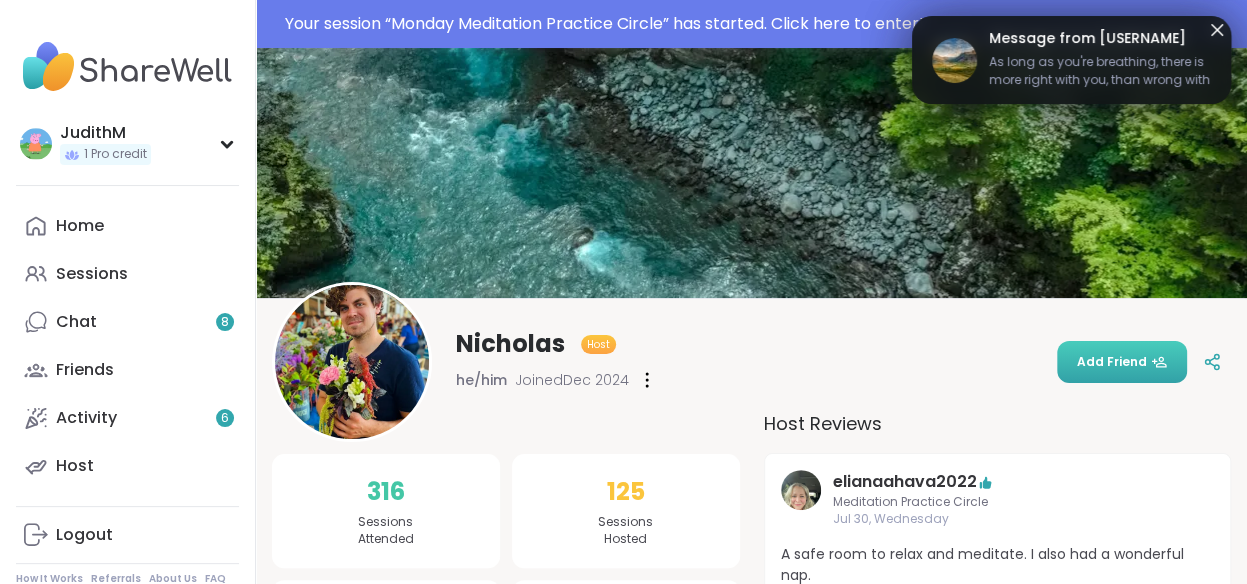 click on "Add Friend" at bounding box center [1122, 362] 